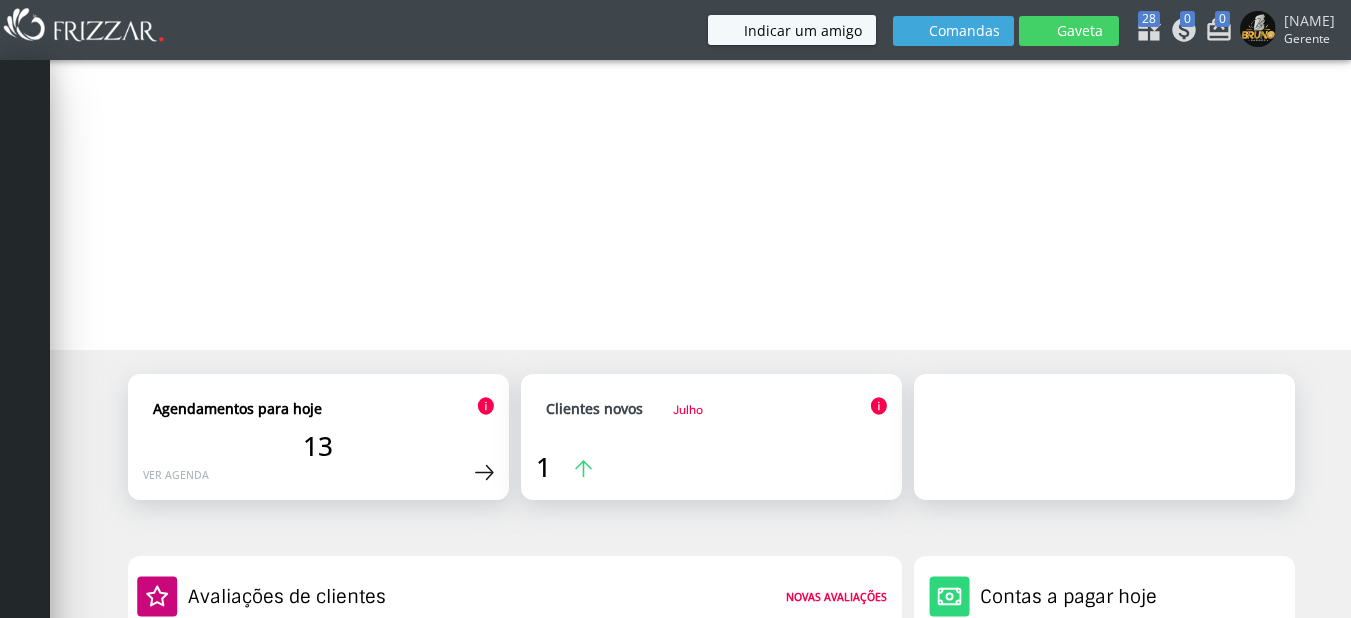 scroll, scrollTop: 0, scrollLeft: 0, axis: both 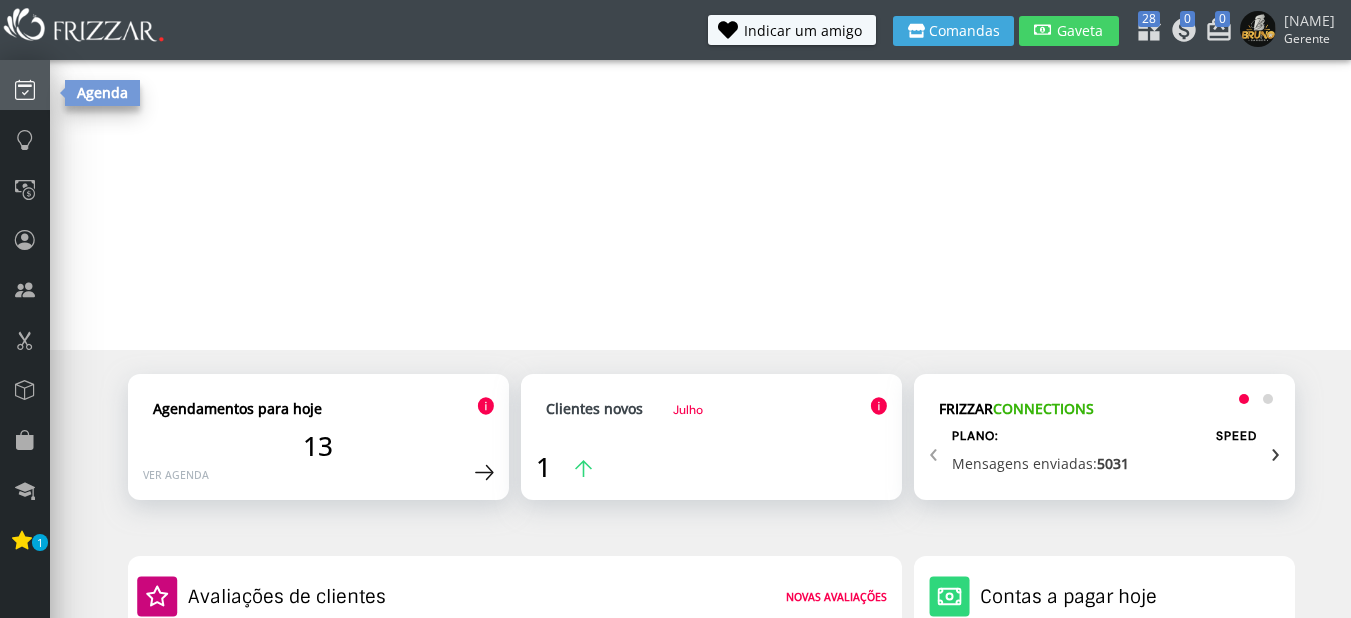click at bounding box center [25, 89] 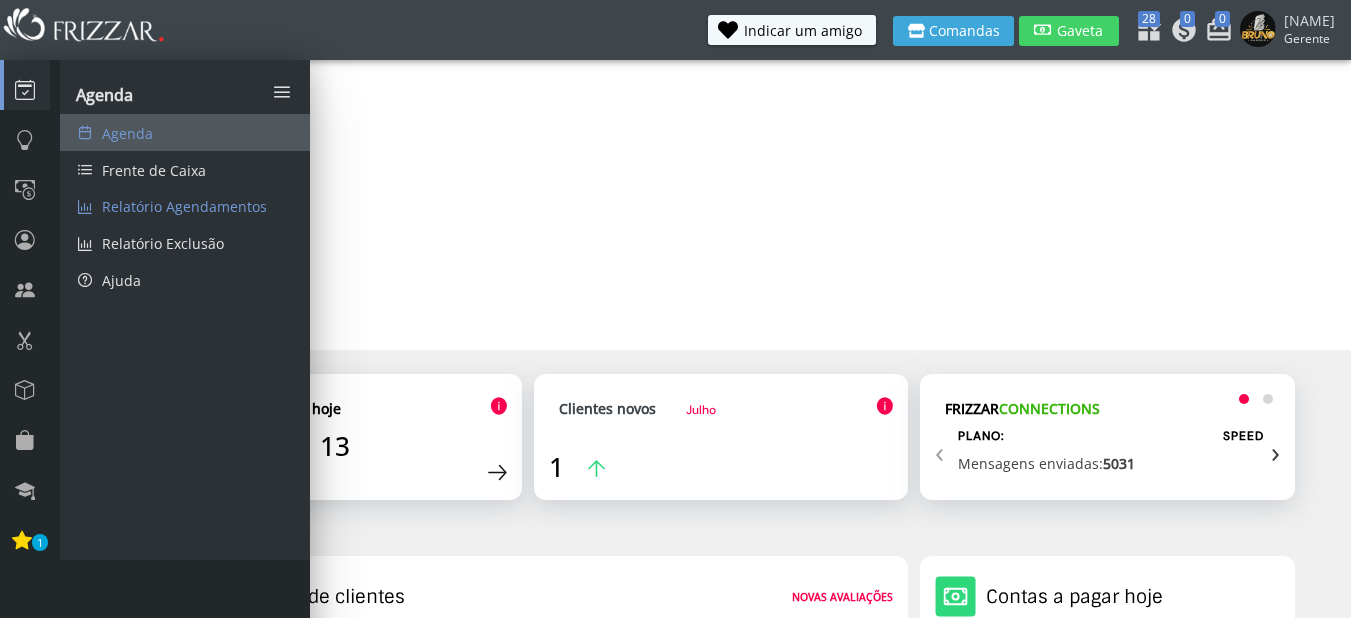 click on "Agenda" at bounding box center (127, 133) 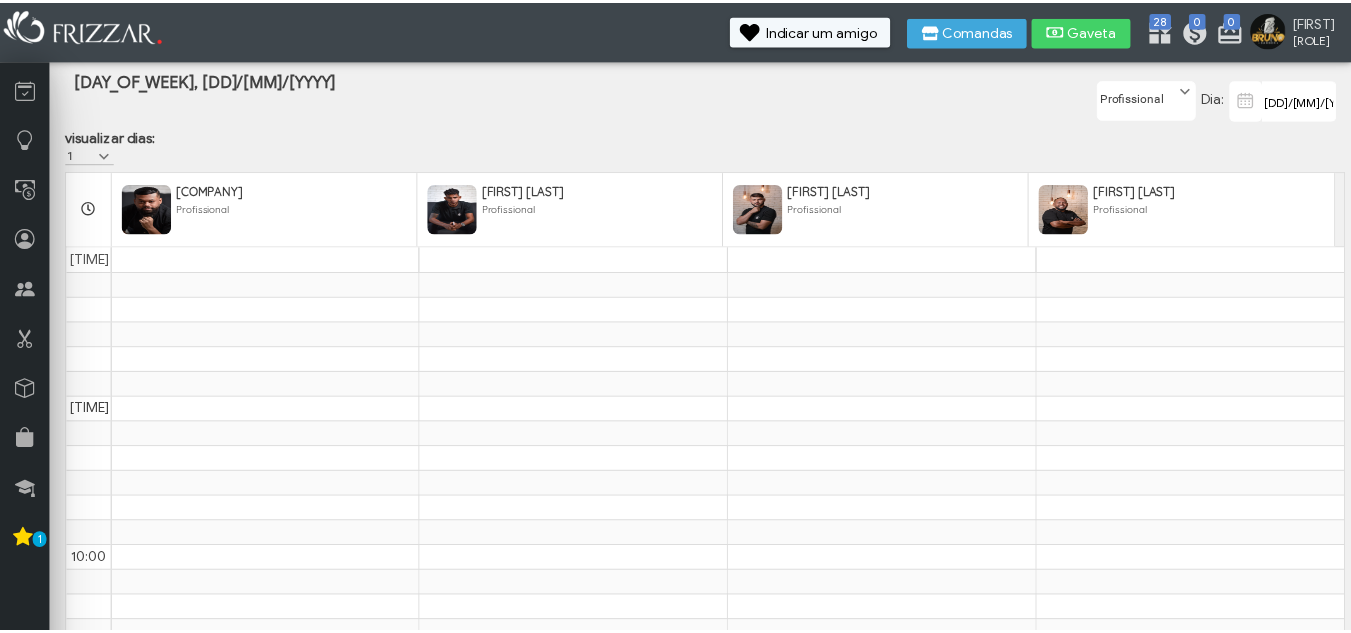 scroll, scrollTop: 0, scrollLeft: 0, axis: both 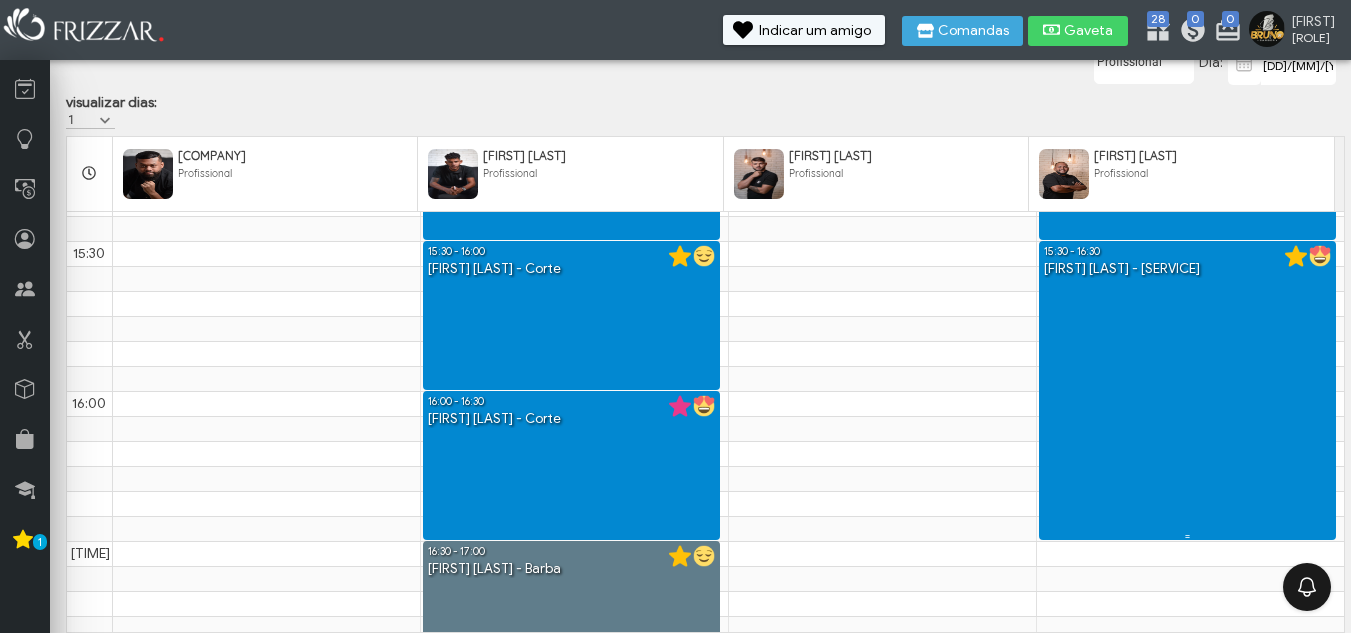 click on "15:30 - 16:30 [NAME] - Corte e Barba" at bounding box center [1188, 390] 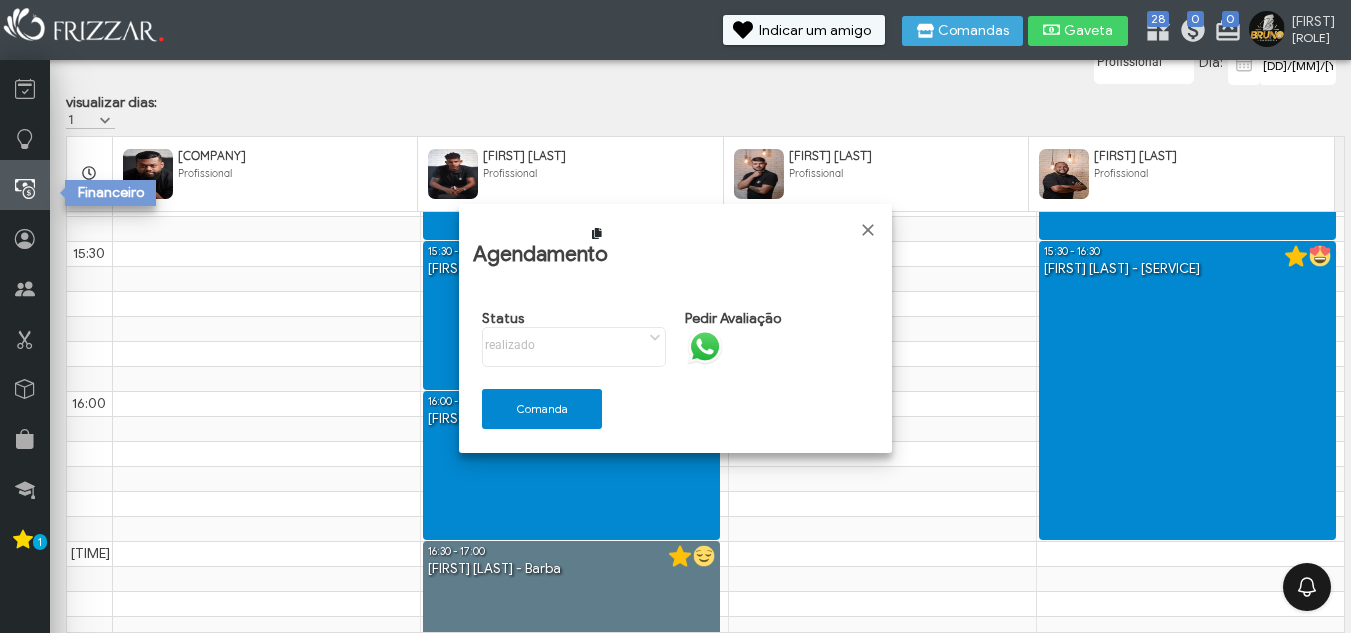 click at bounding box center (25, 189) 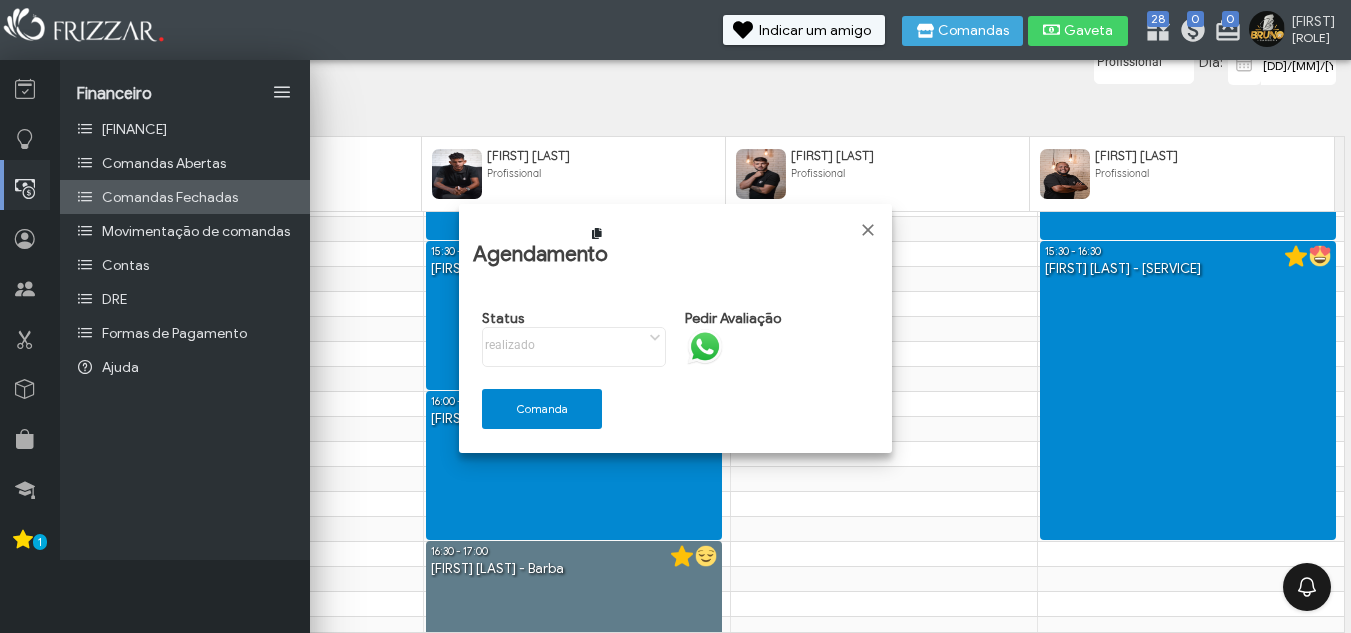 click on "Comandas Fechadas" at bounding box center [170, 197] 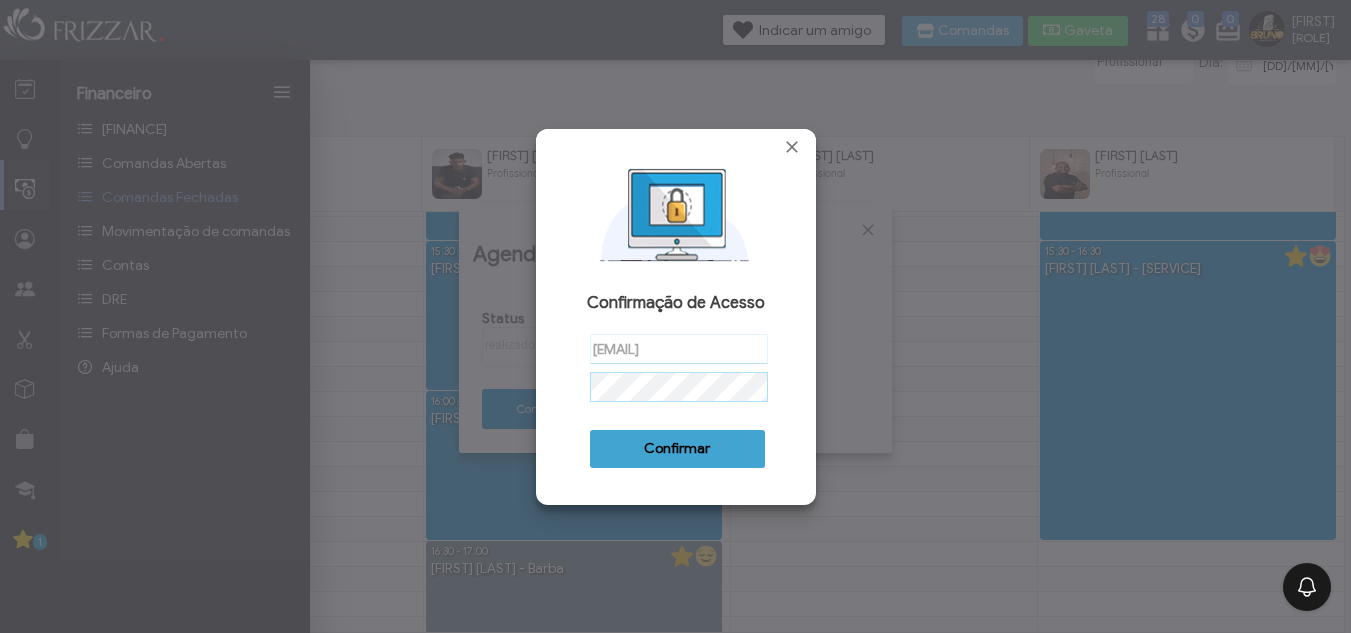 click on "Confirmar" at bounding box center [677, 449] 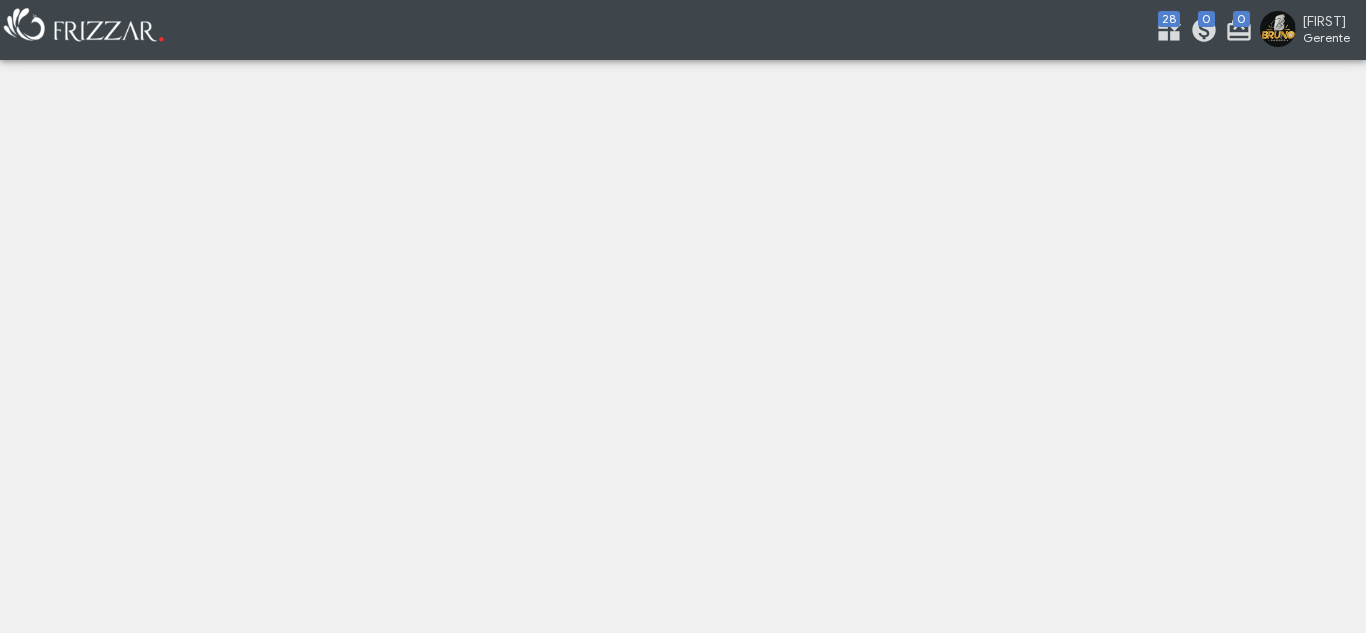 scroll, scrollTop: 0, scrollLeft: 0, axis: both 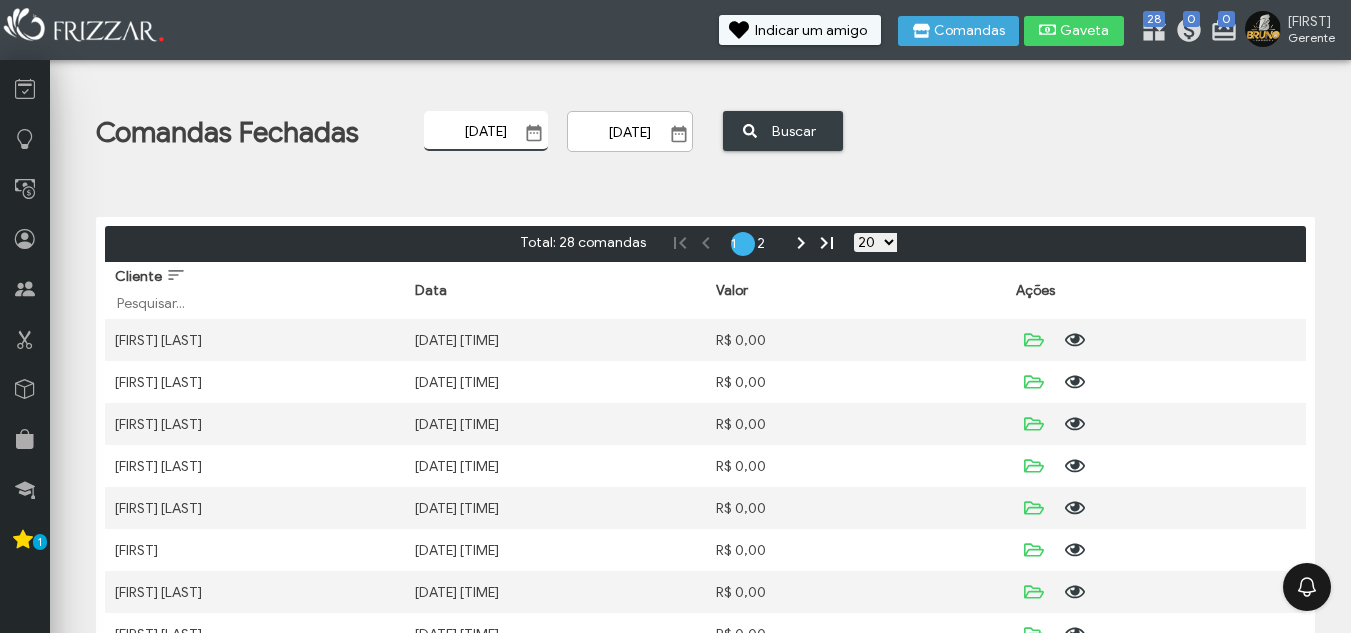 click on "[DATE]" at bounding box center (486, 131) 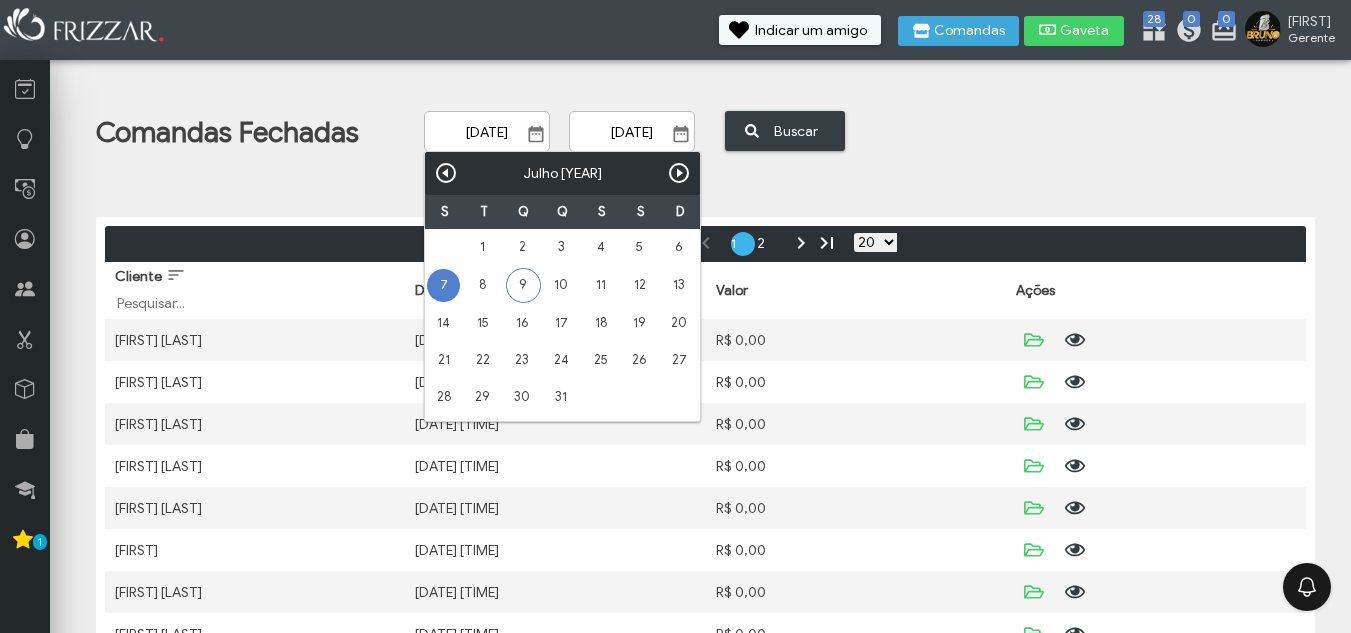 click on "9" at bounding box center [523, 285] 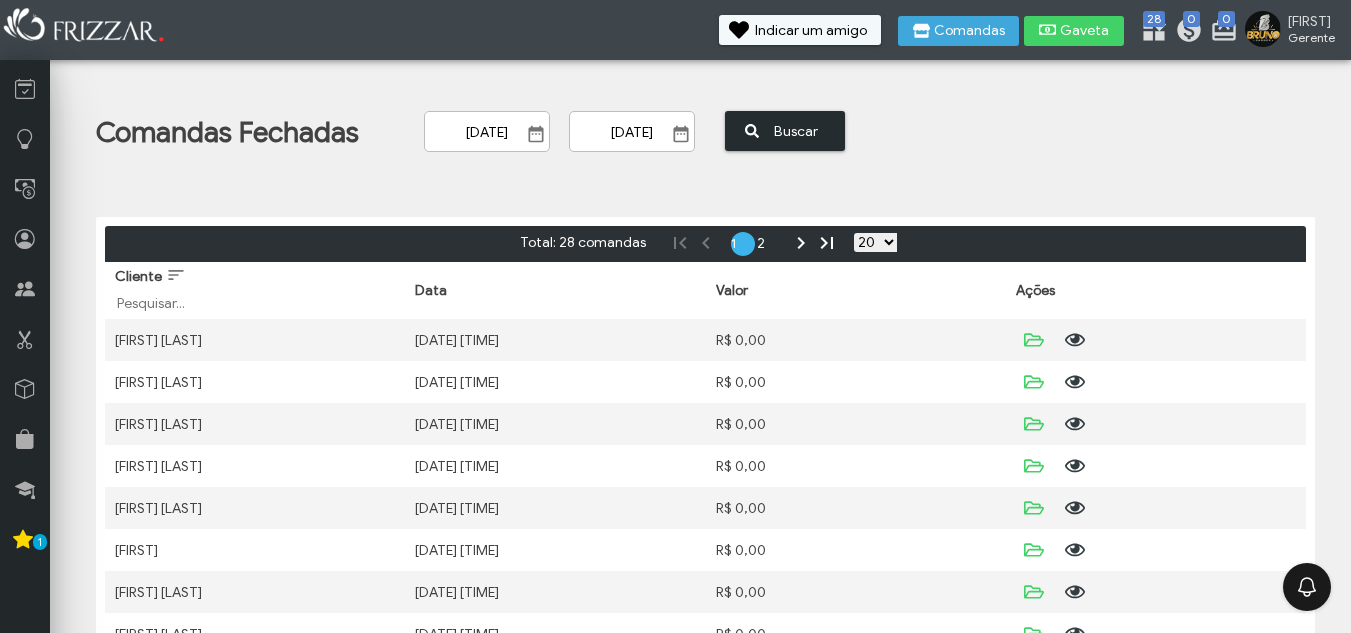 click on "Buscar" at bounding box center (796, 131) 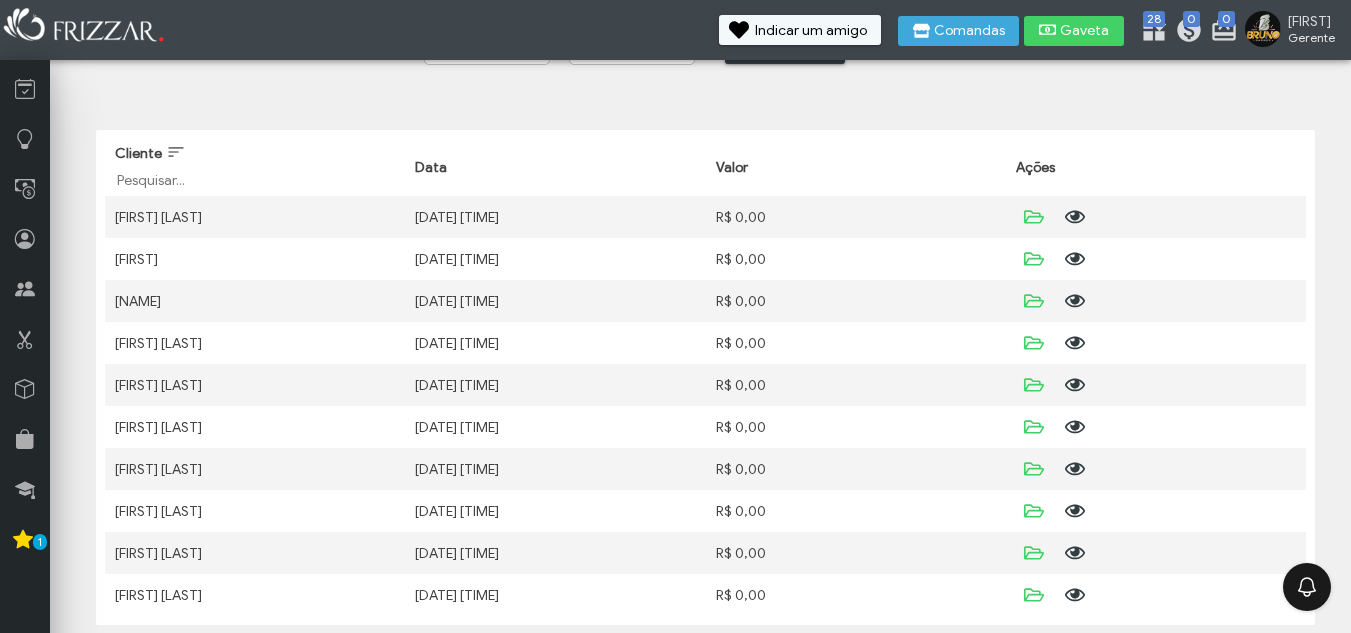 scroll, scrollTop: 103, scrollLeft: 0, axis: vertical 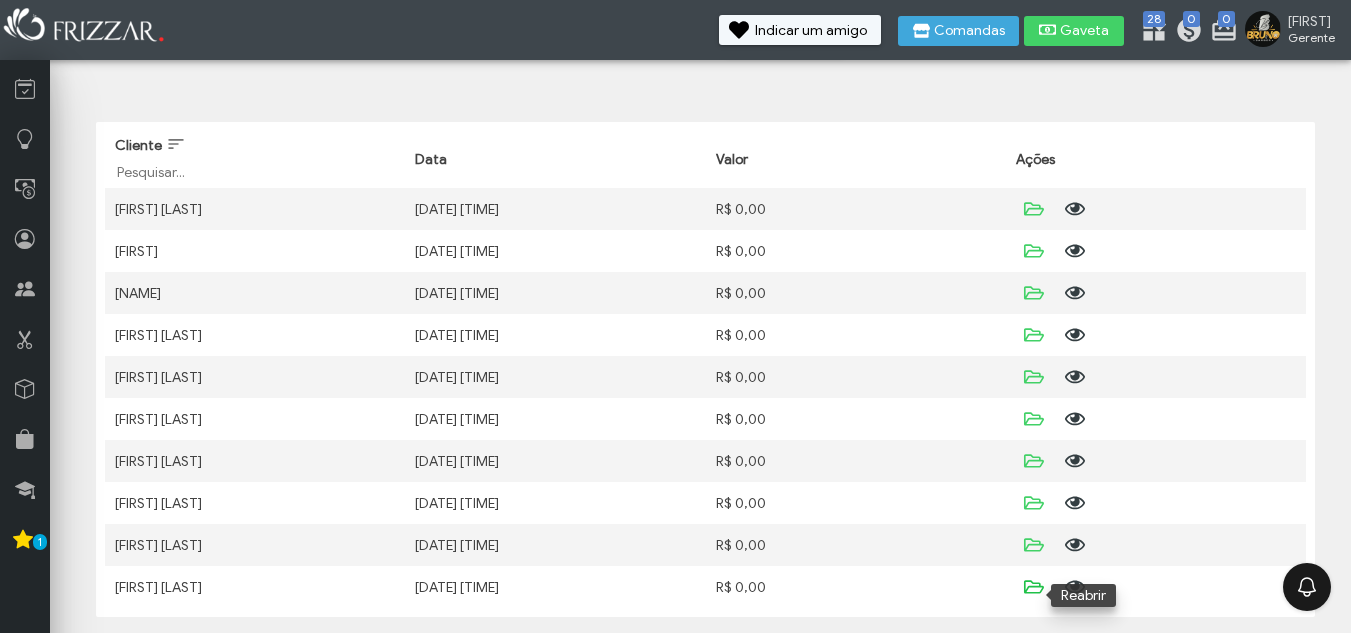 click at bounding box center [1032, 587] 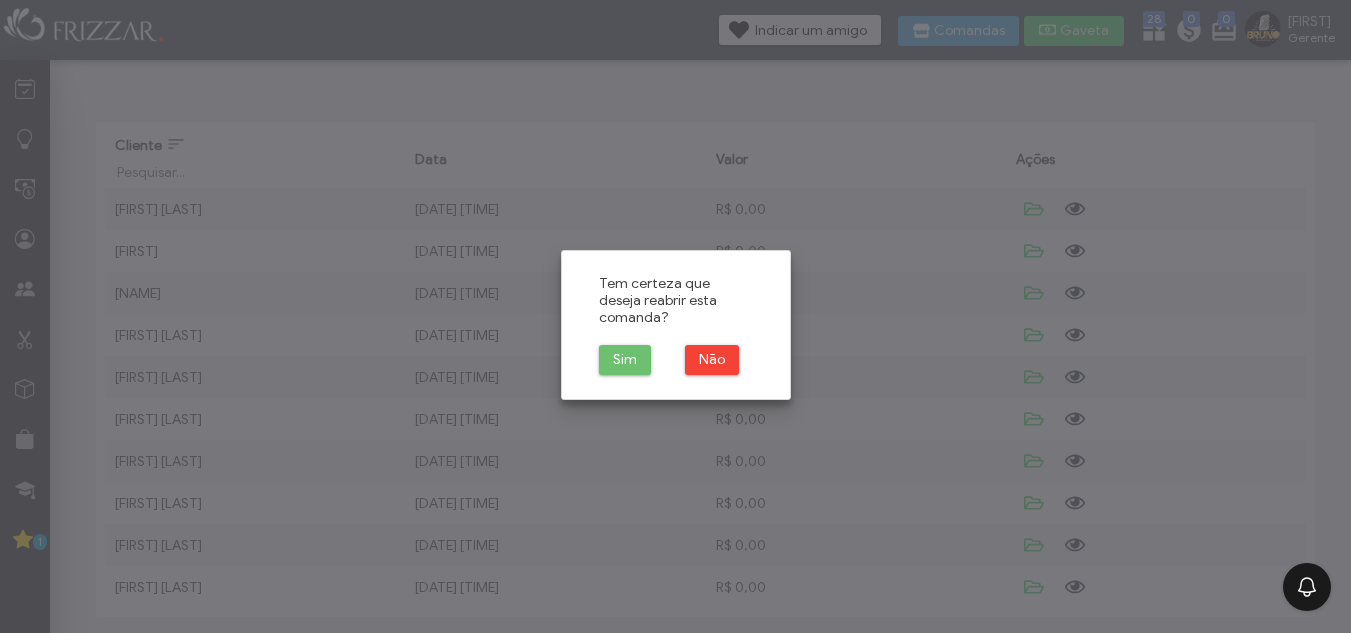 click on "Sim" at bounding box center (625, 360) 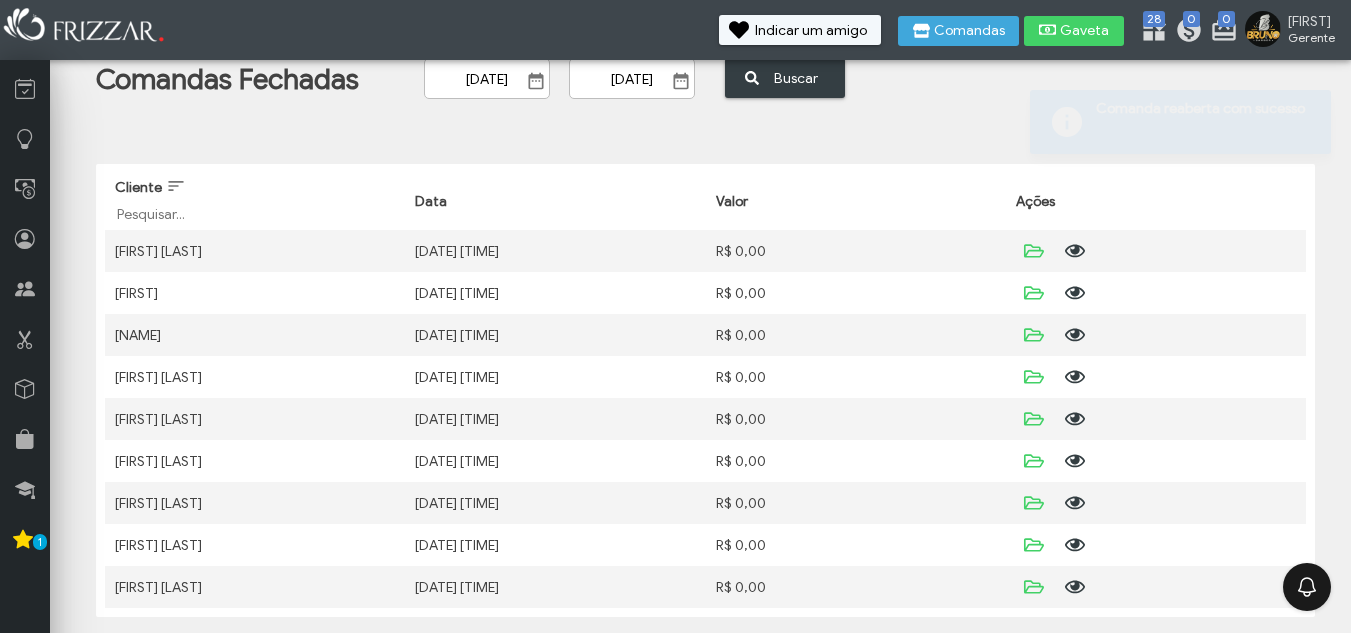 scroll, scrollTop: 61, scrollLeft: 0, axis: vertical 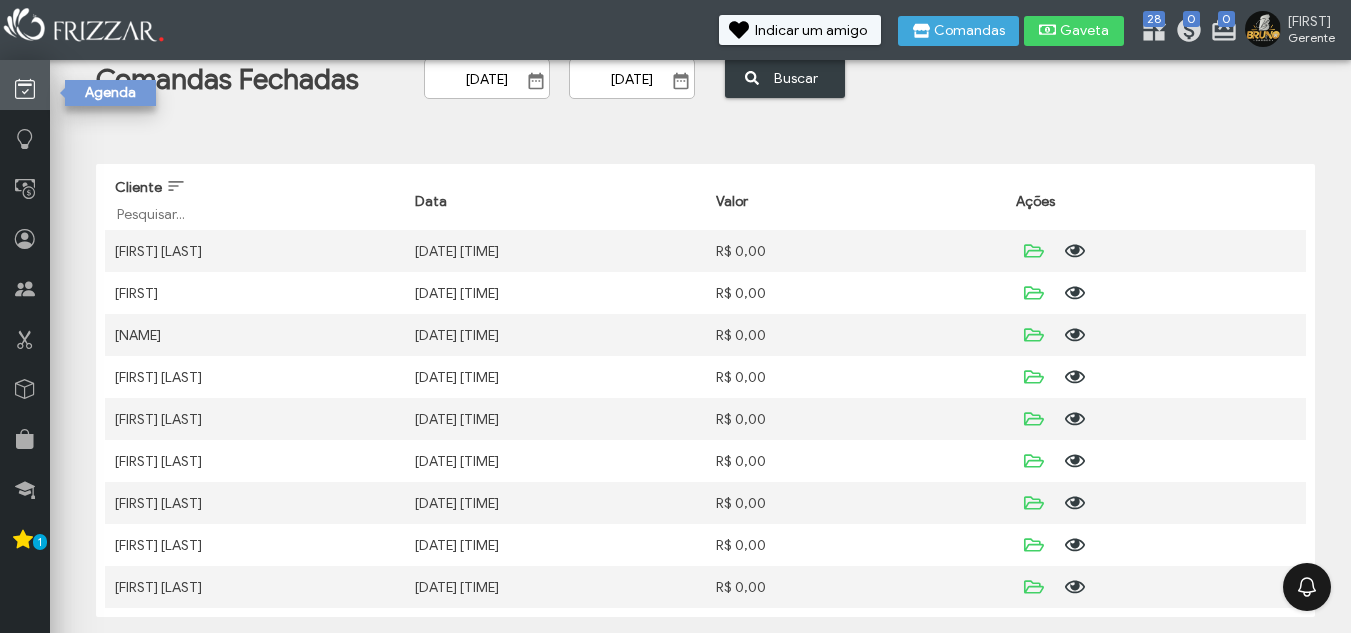 click at bounding box center (25, 89) 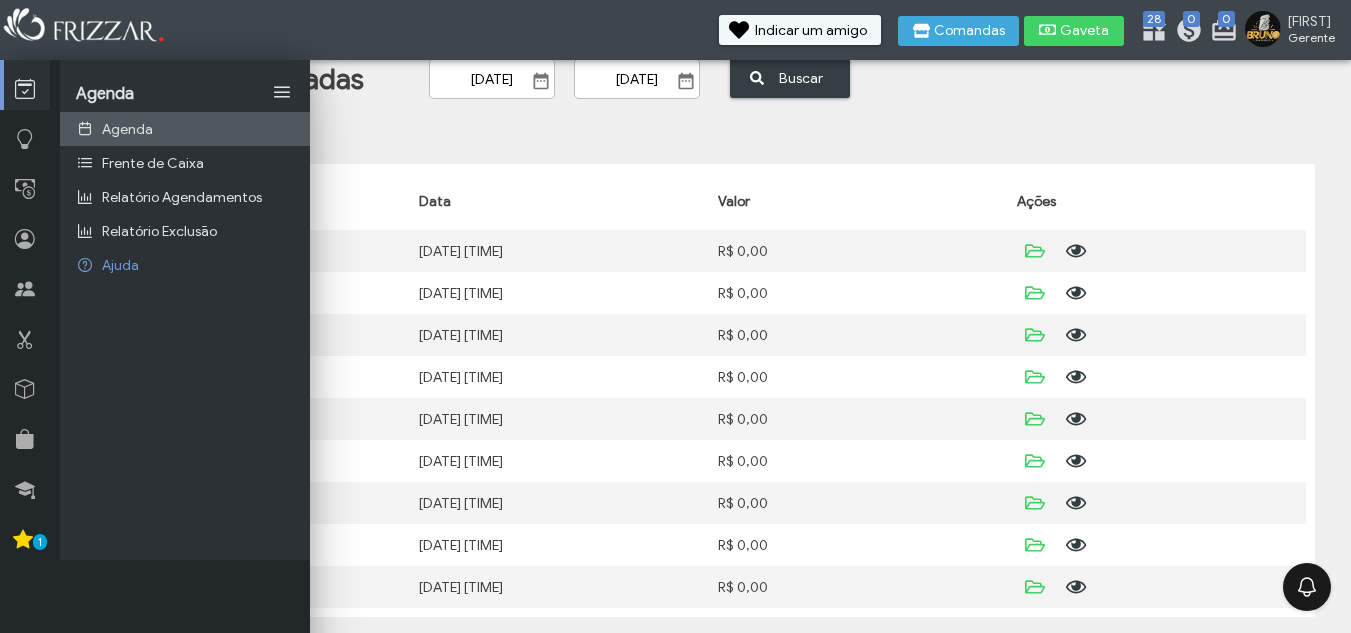 click on "Agenda" at bounding box center [185, 129] 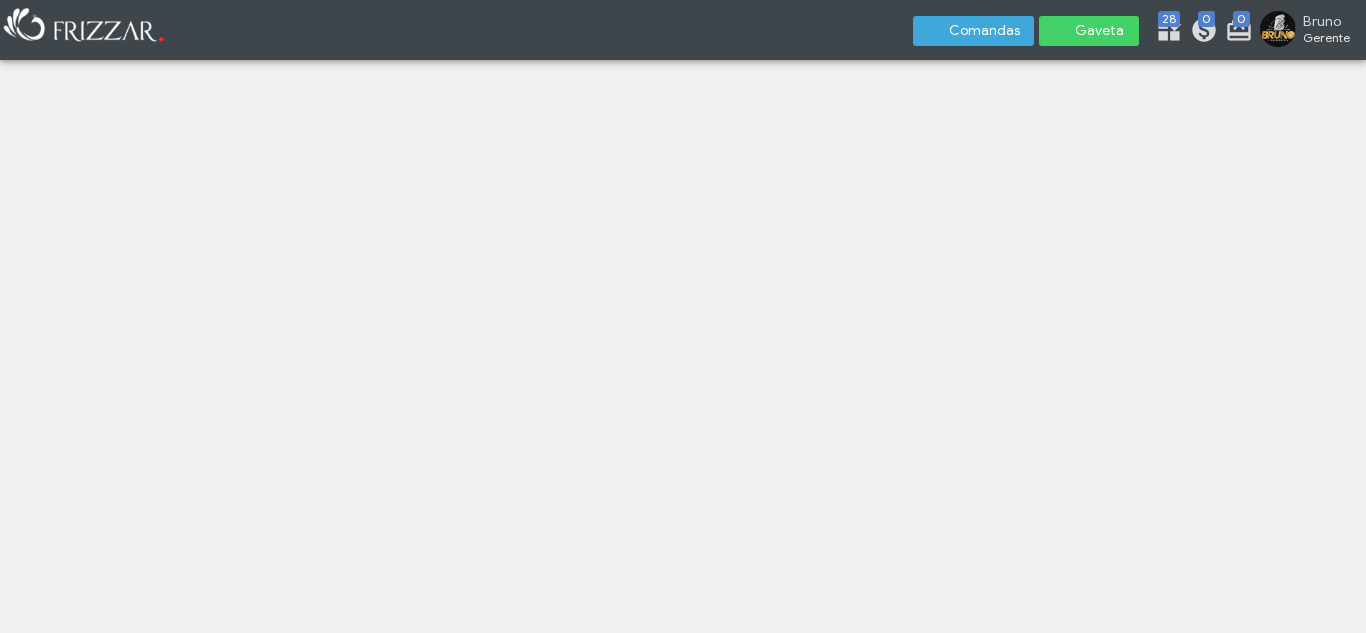 scroll, scrollTop: 0, scrollLeft: 0, axis: both 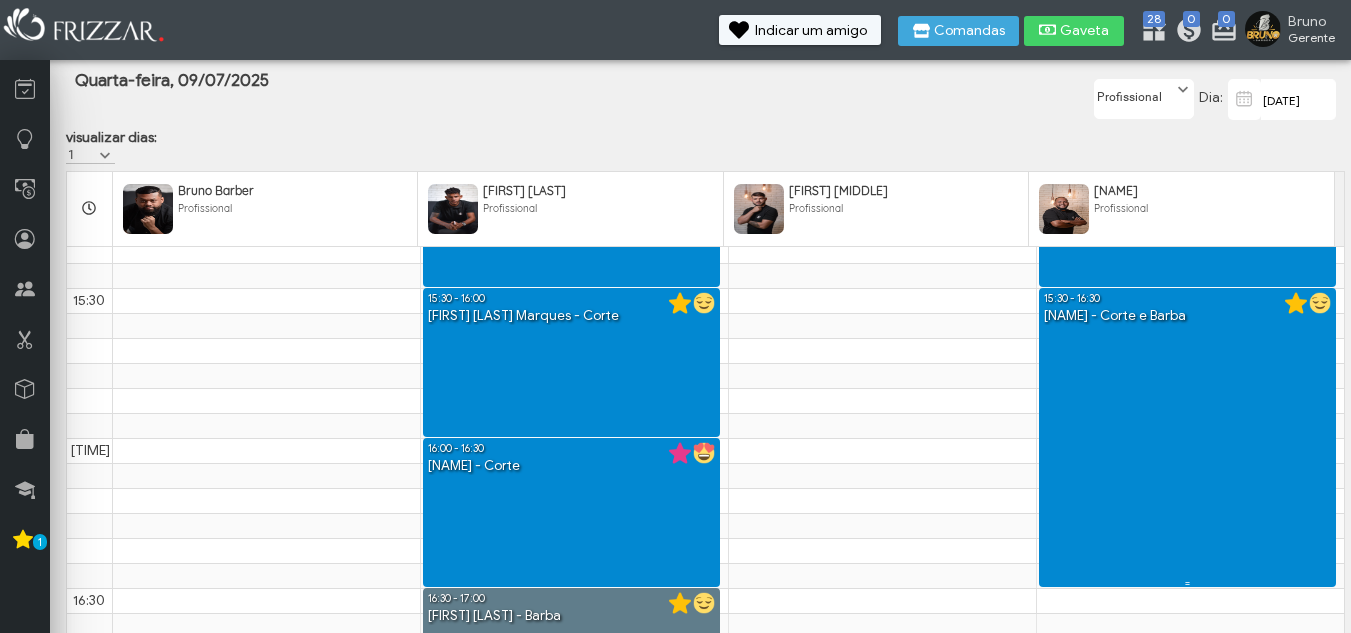 click on "15:30 - 16:30 [NAME] - Corte e Barba" at bounding box center [1188, 437] 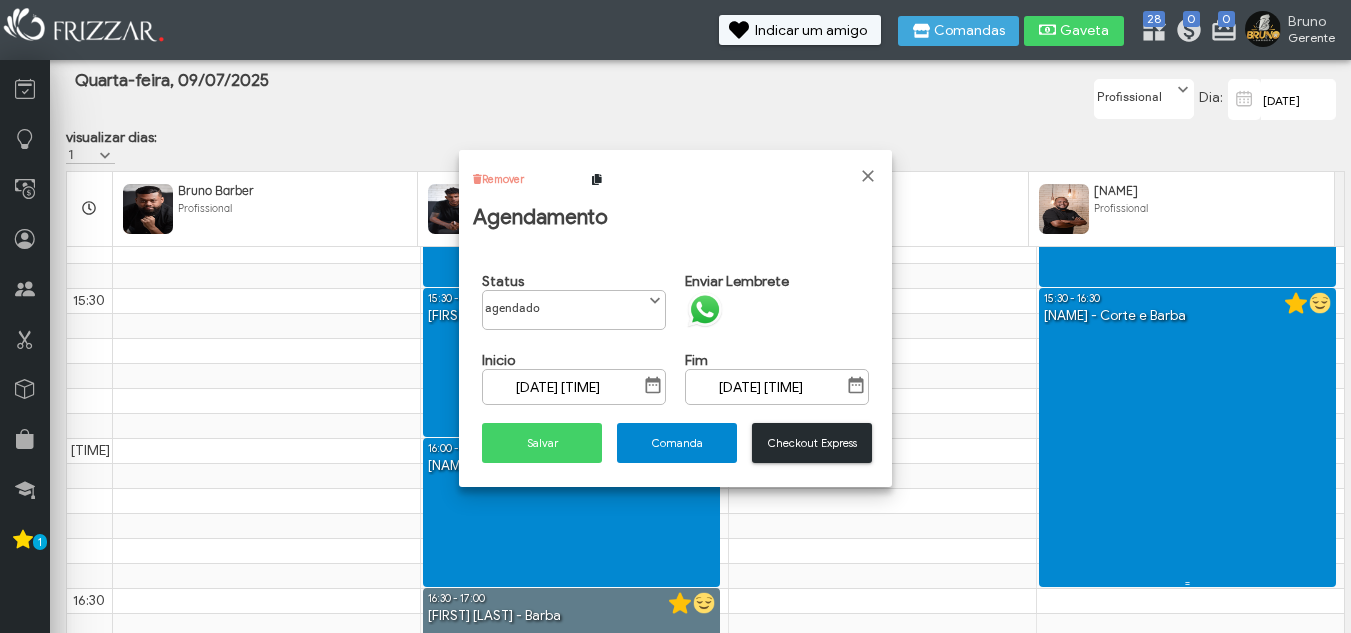 scroll, scrollTop: 11, scrollLeft: 89, axis: both 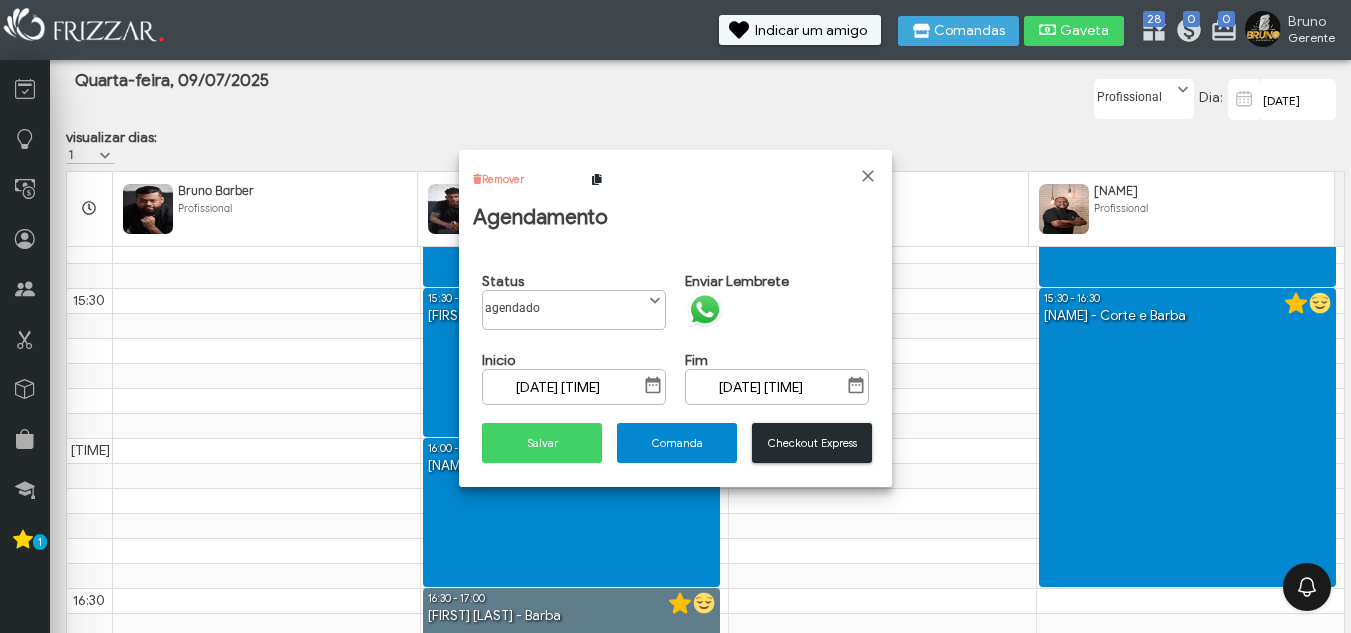 click on "Remover" at bounding box center (503, 179) 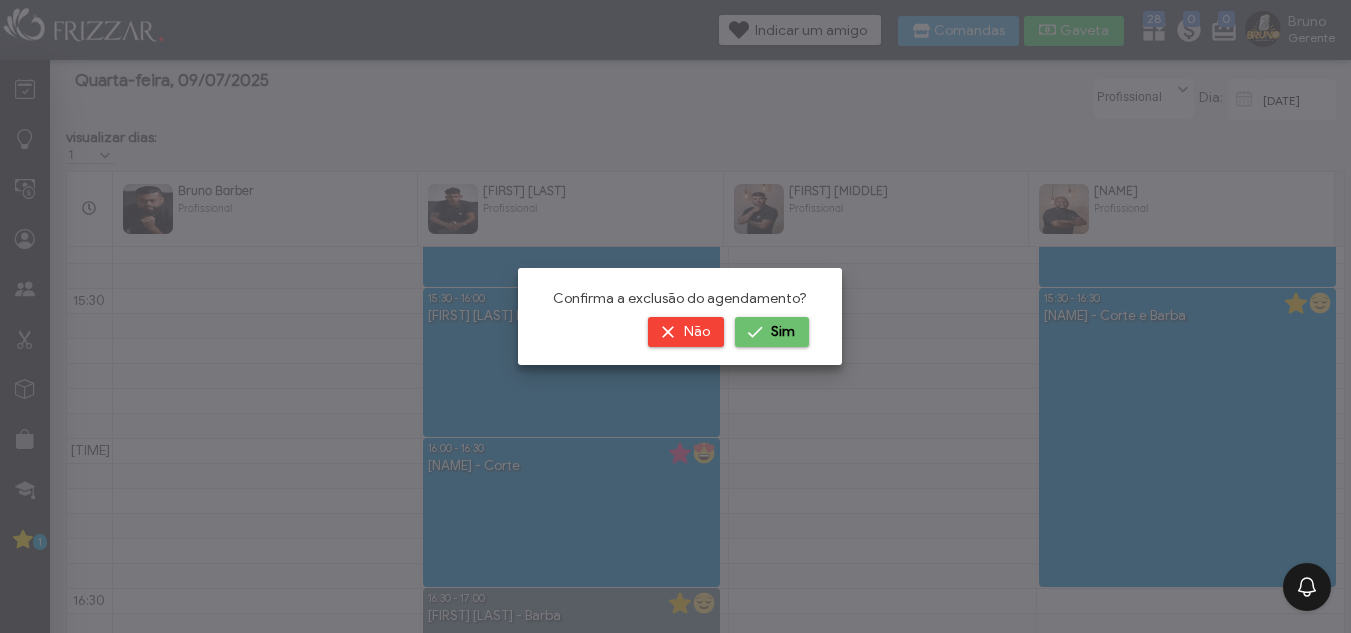 click on "Sim" at bounding box center (783, 332) 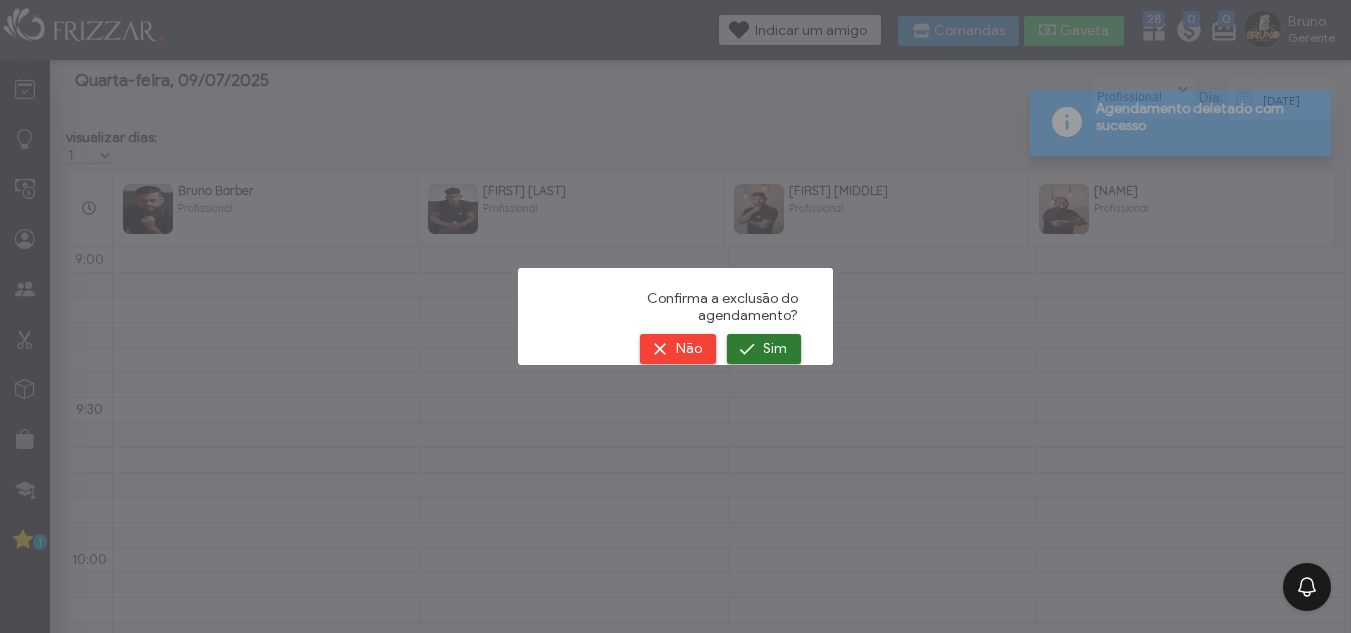 scroll, scrollTop: 1801, scrollLeft: 0, axis: vertical 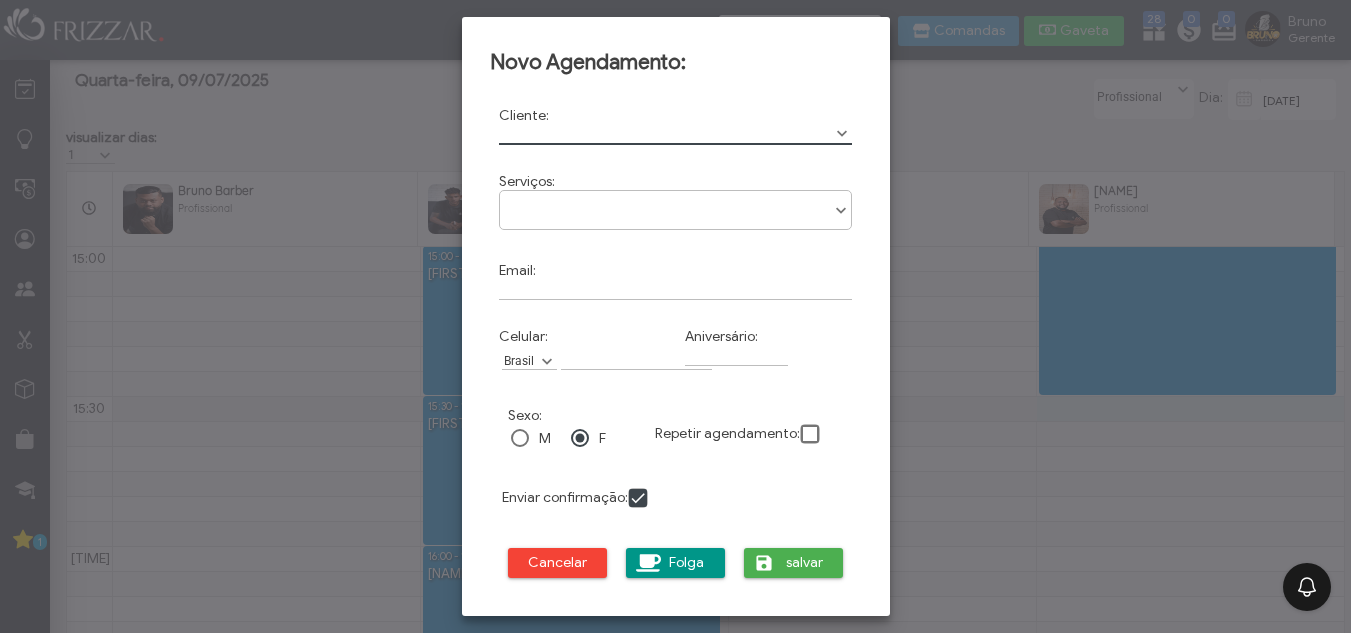 click at bounding box center [676, 134] 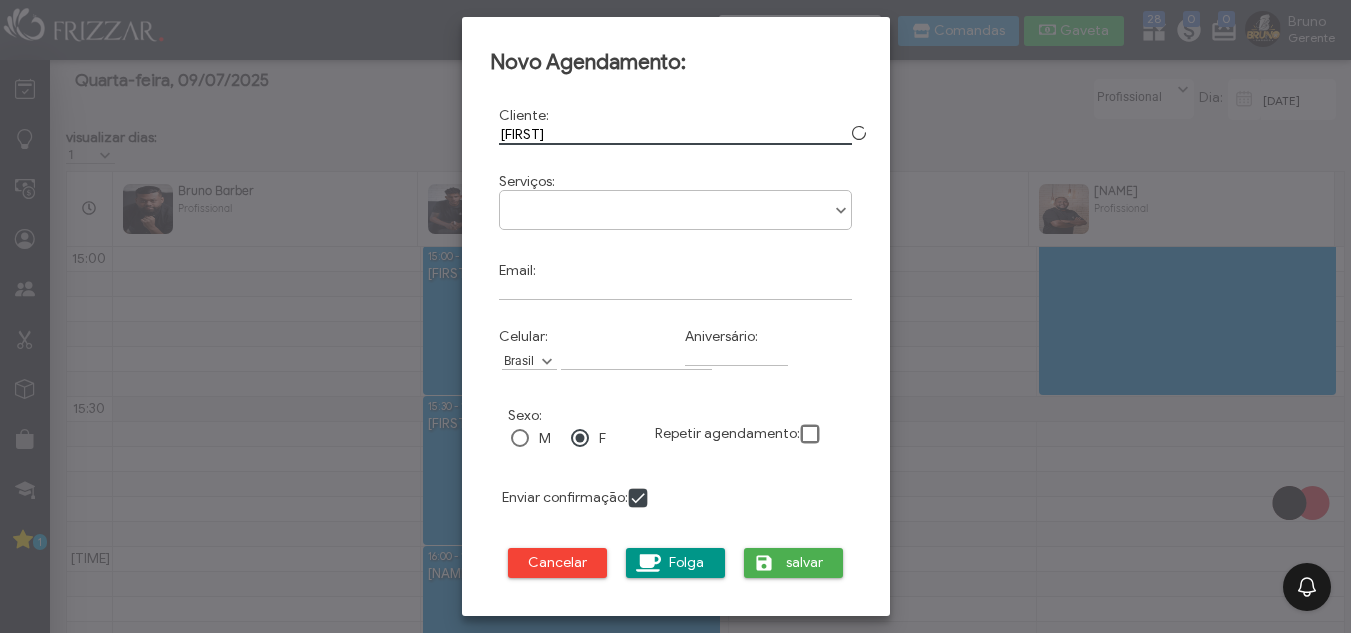 click on "[FIRST]" at bounding box center (676, 134) 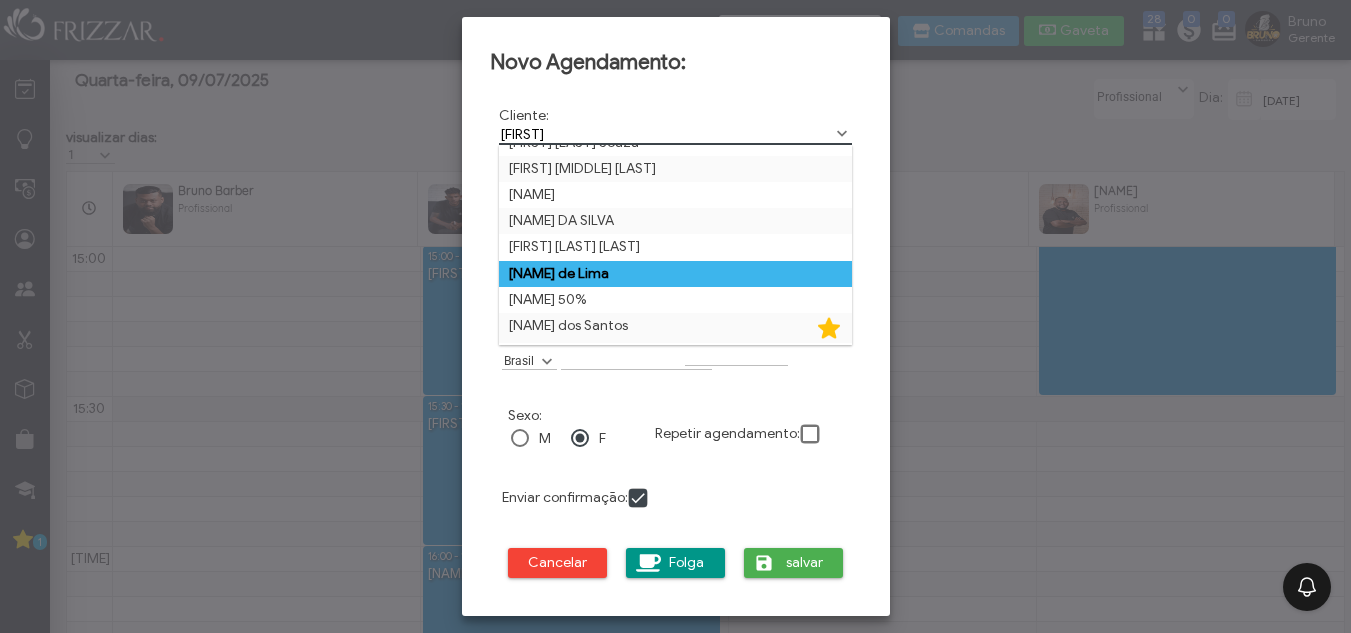 scroll, scrollTop: 0, scrollLeft: 0, axis: both 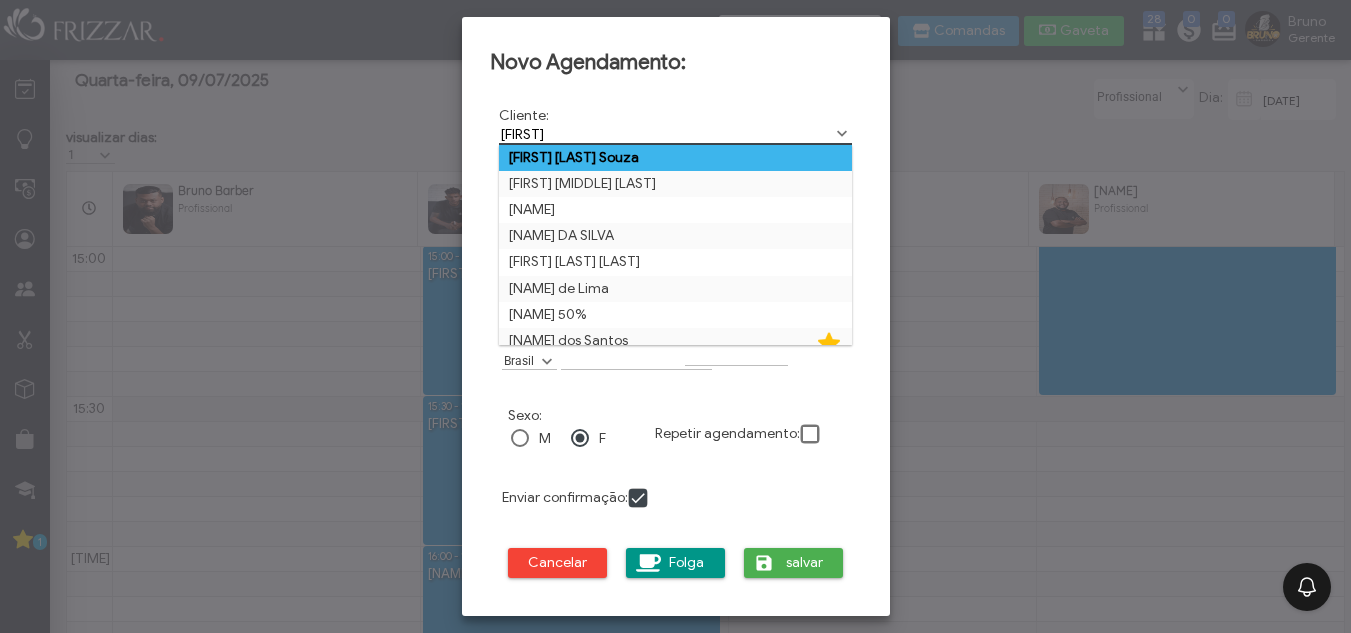 click on "[FIRST]" at bounding box center [676, 134] 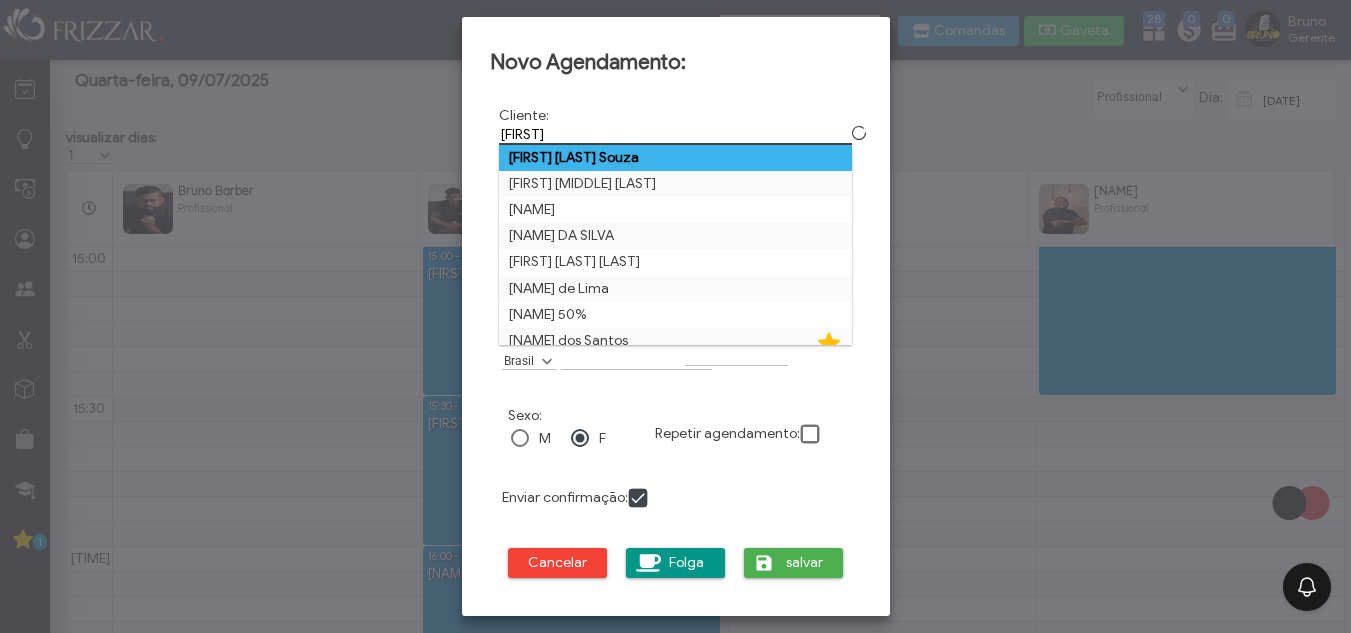 click on "[FIRST]" at bounding box center (676, 134) 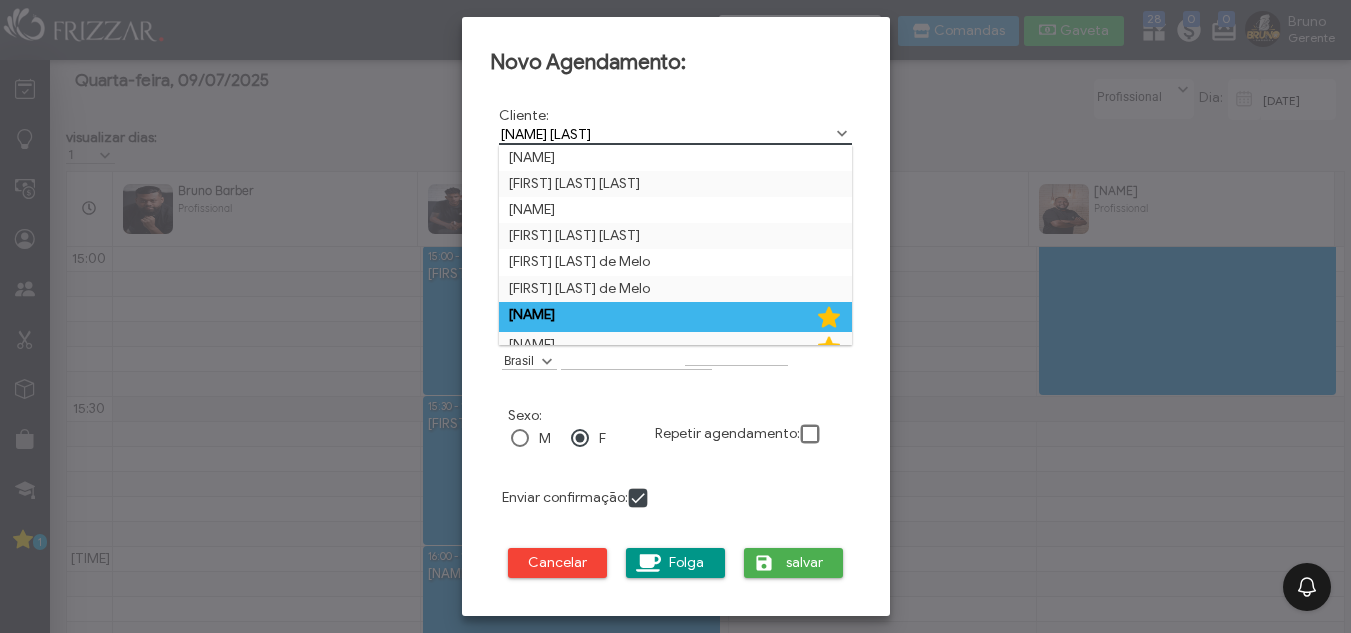 type on "[NAME] [LAST]" 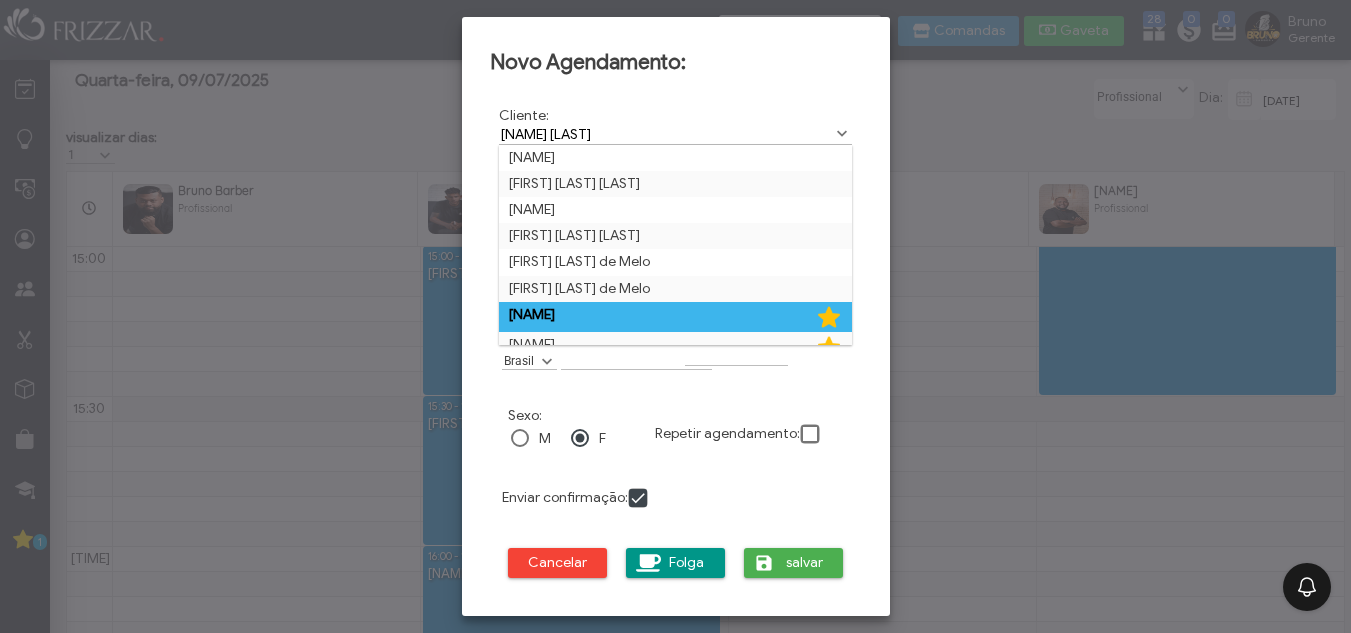 click on "[NAME]" at bounding box center [676, 317] 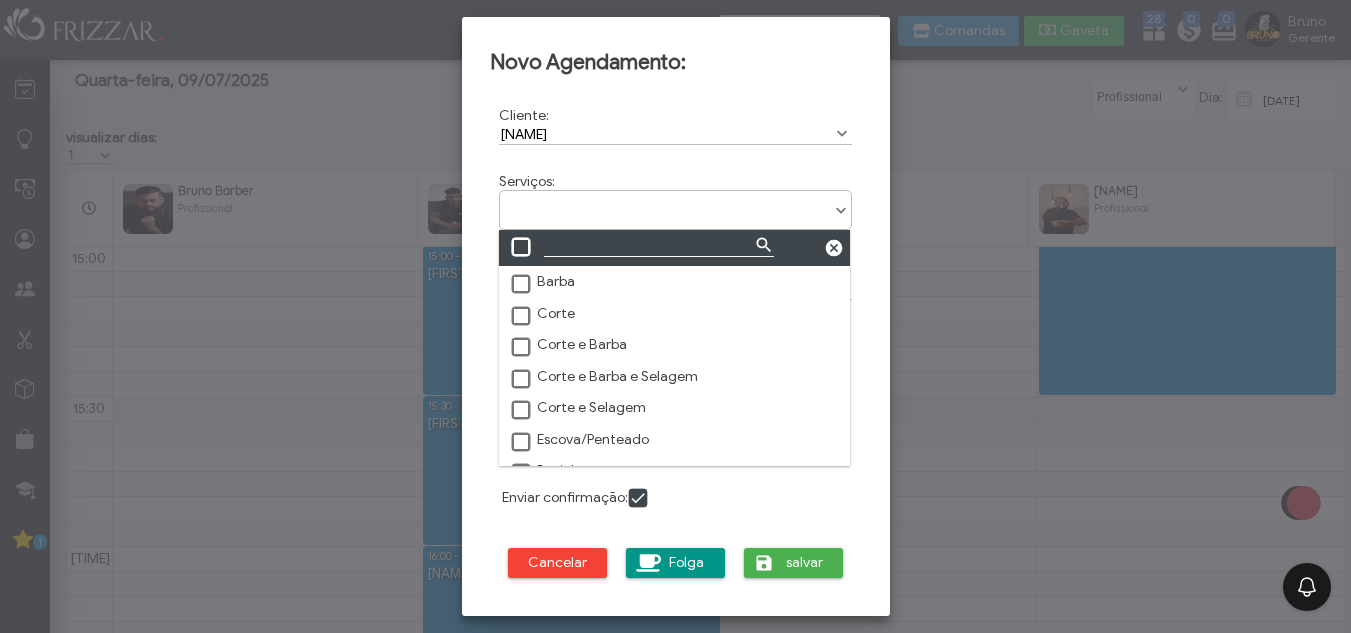 click at bounding box center (676, 203) 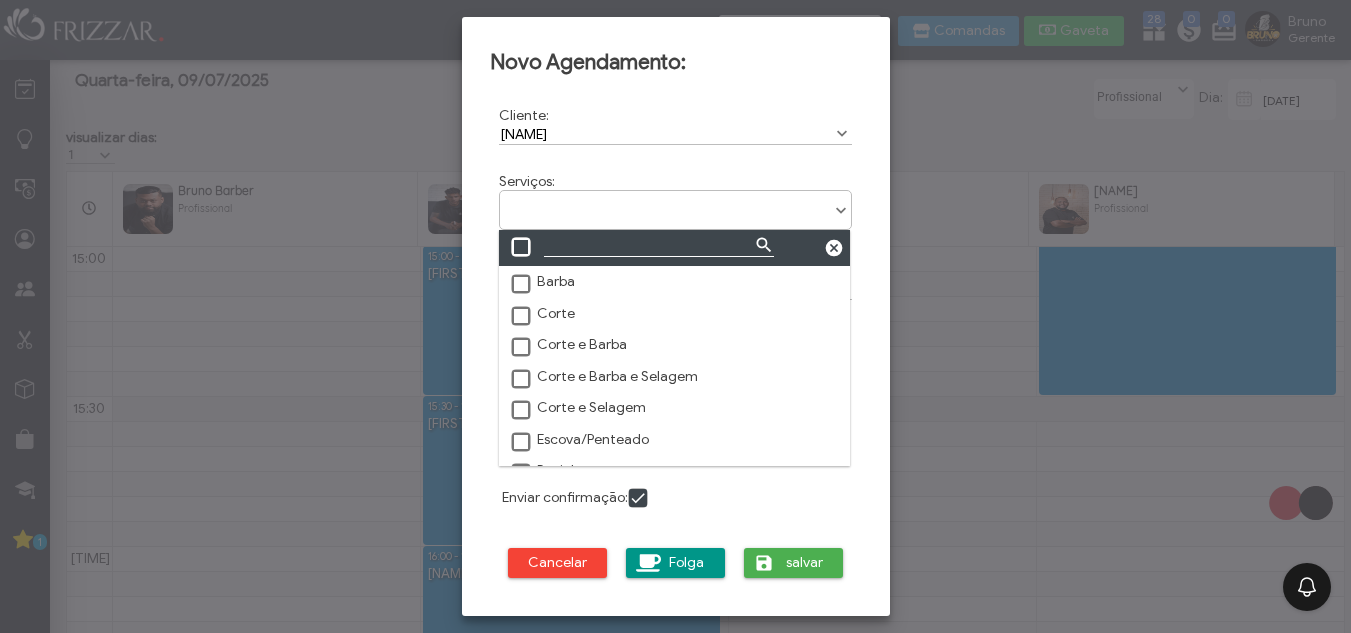 scroll, scrollTop: 0, scrollLeft: 0, axis: both 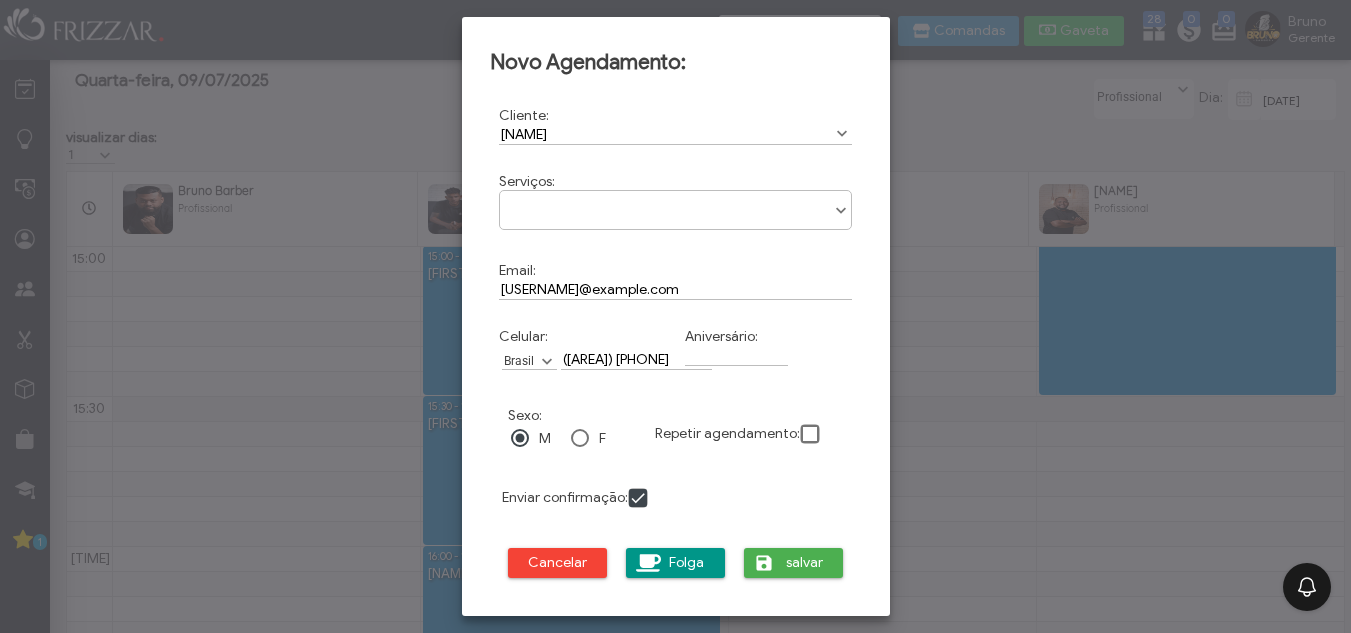 click at bounding box center (676, 203) 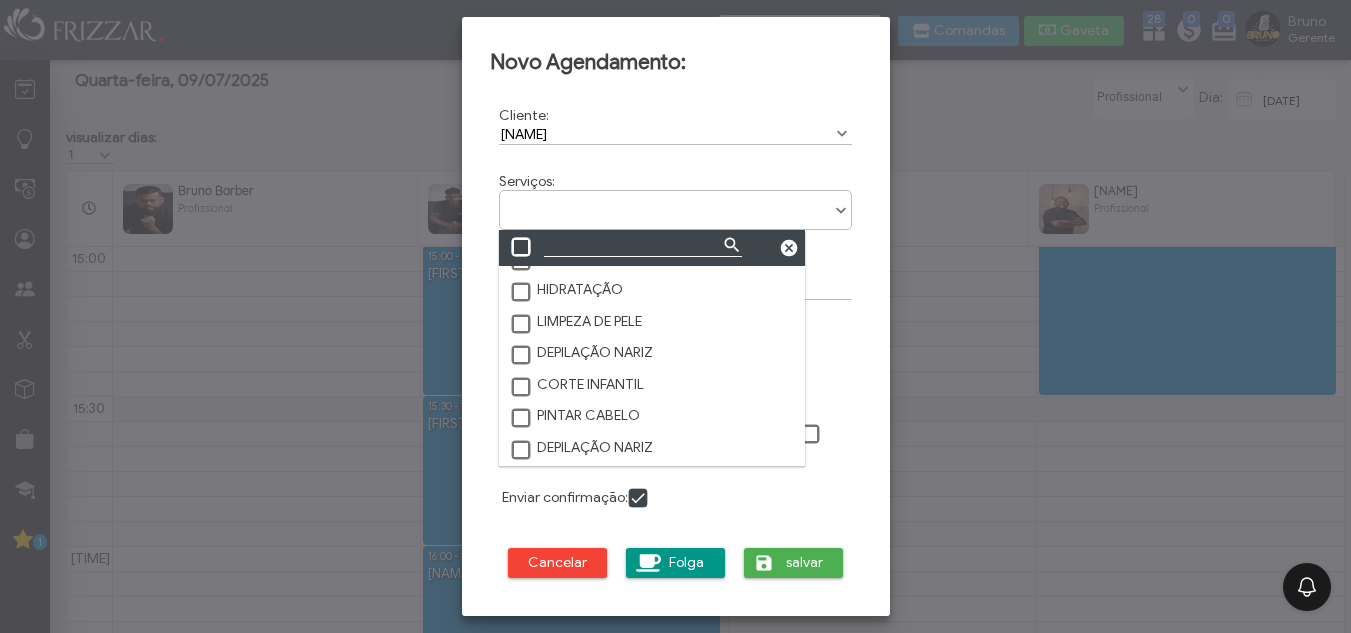 scroll, scrollTop: 560, scrollLeft: 0, axis: vertical 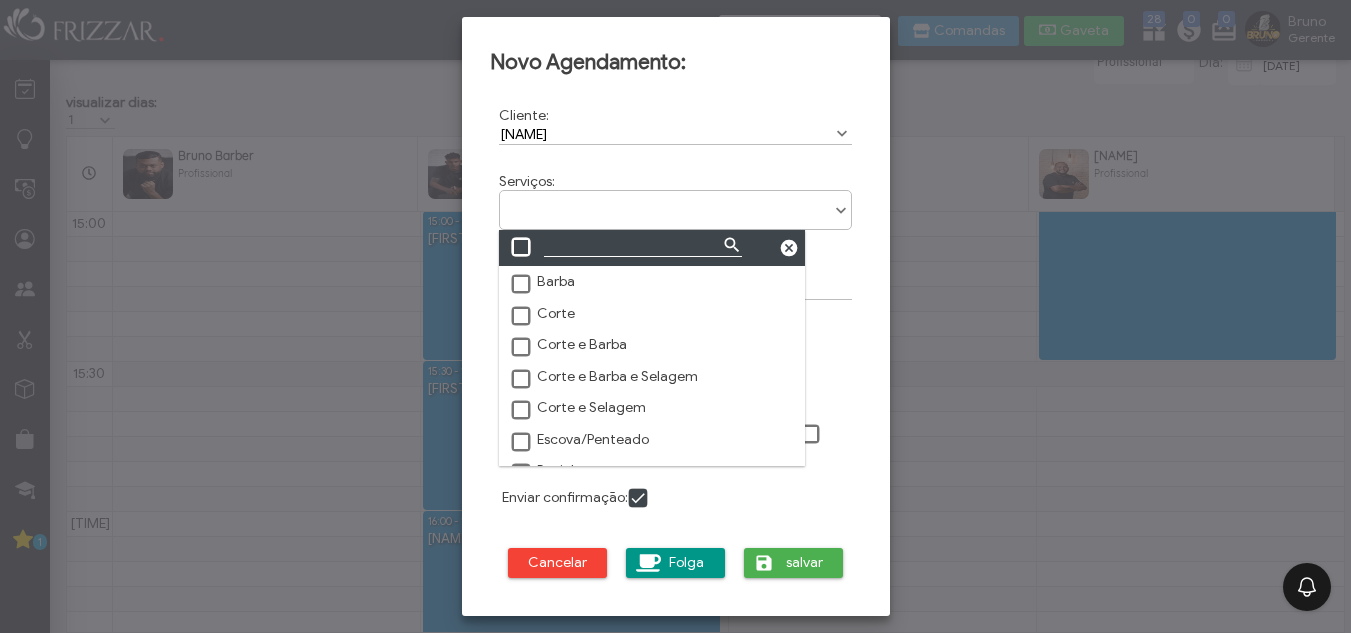 click at bounding box center [522, 285] 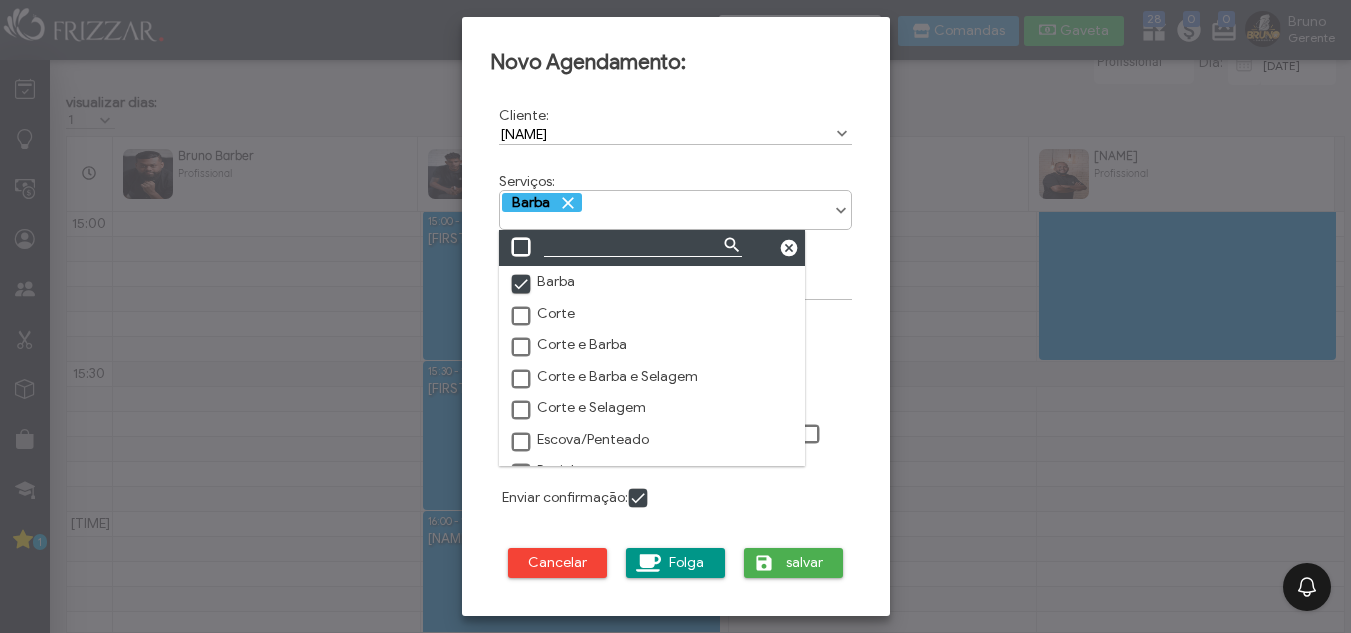 scroll, scrollTop: 10, scrollLeft: 11, axis: both 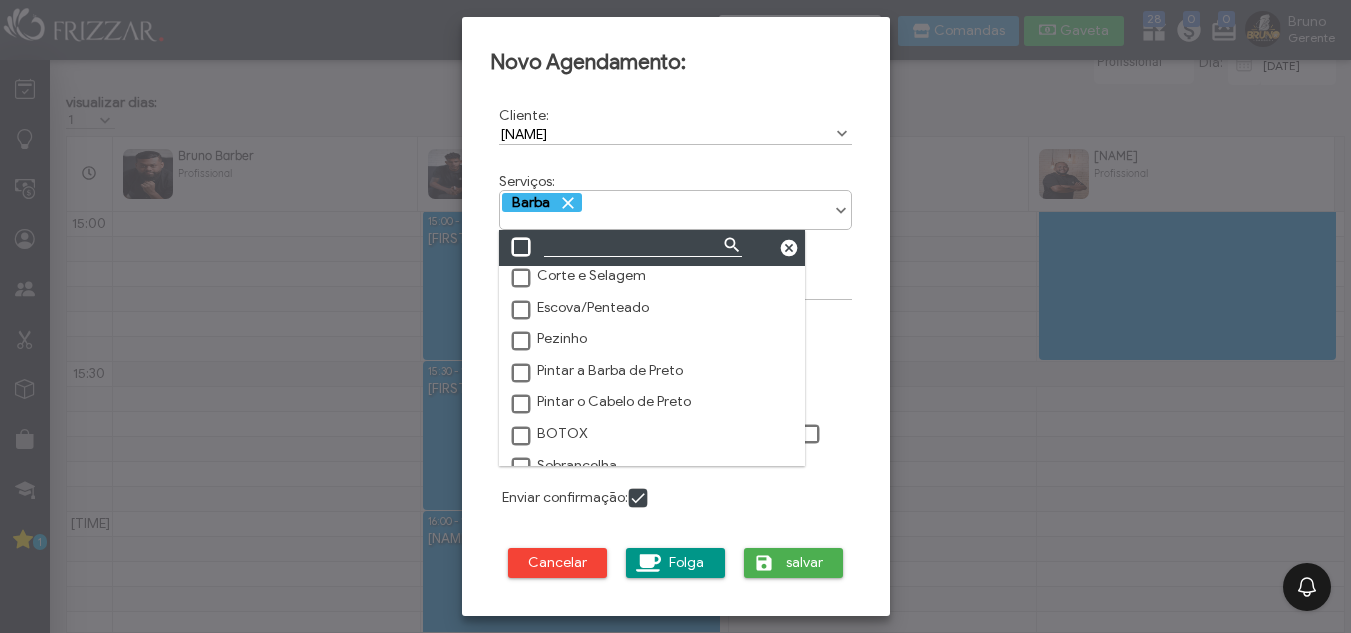 click at bounding box center (522, 342) 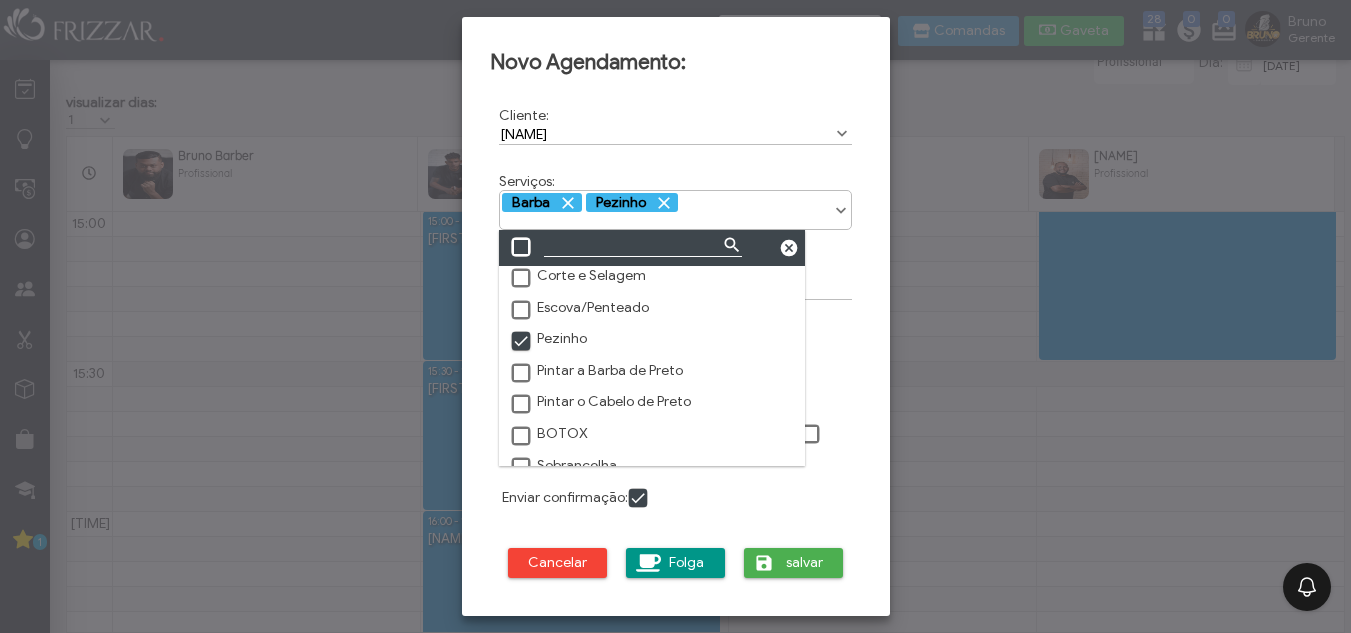 scroll, scrollTop: 10, scrollLeft: 11, axis: both 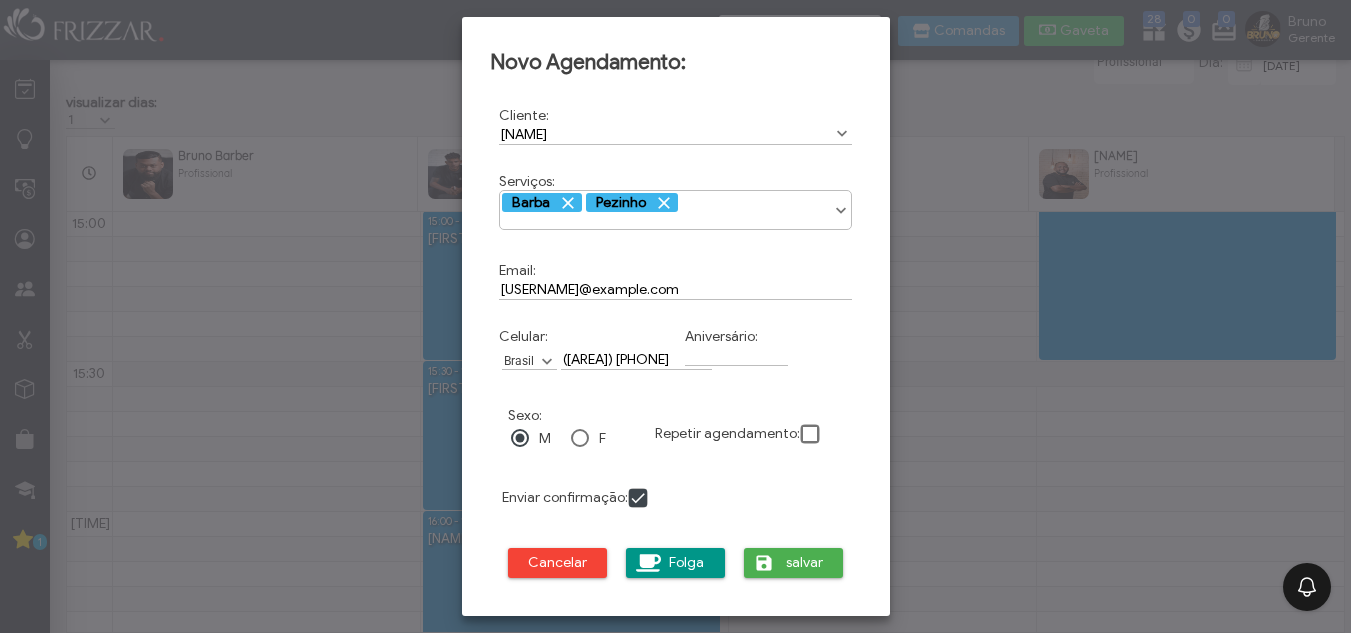 click at bounding box center [639, 499] 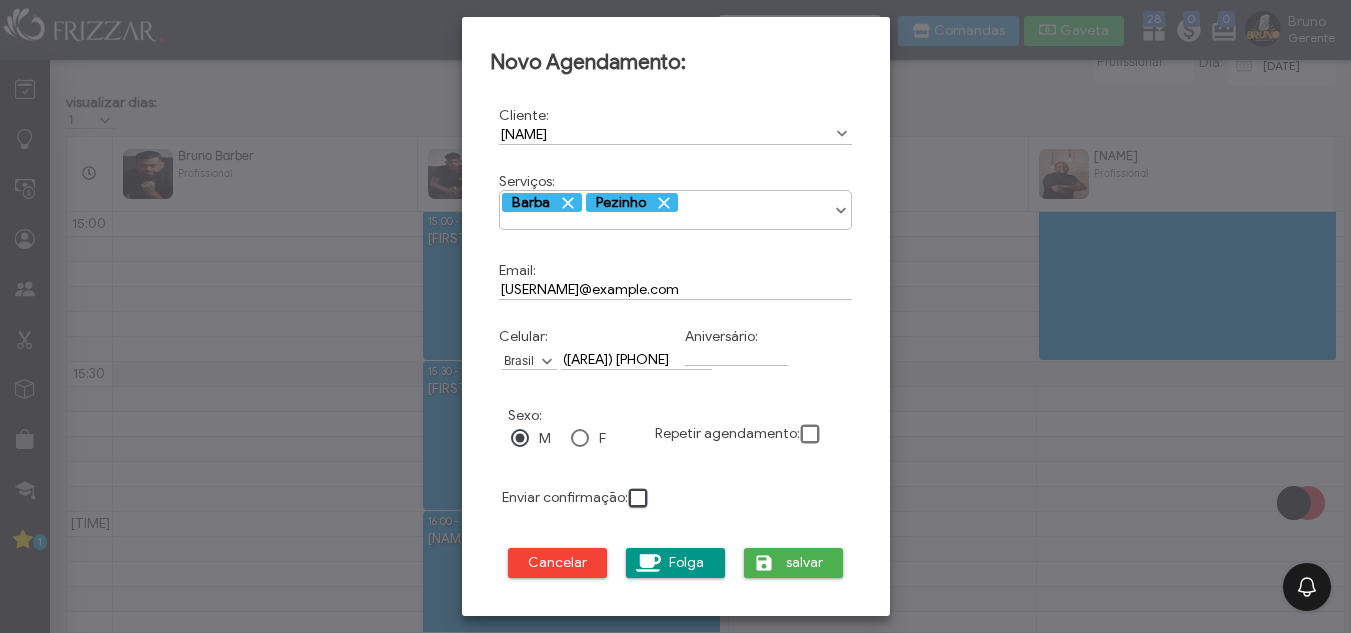 scroll, scrollTop: 10, scrollLeft: 11, axis: both 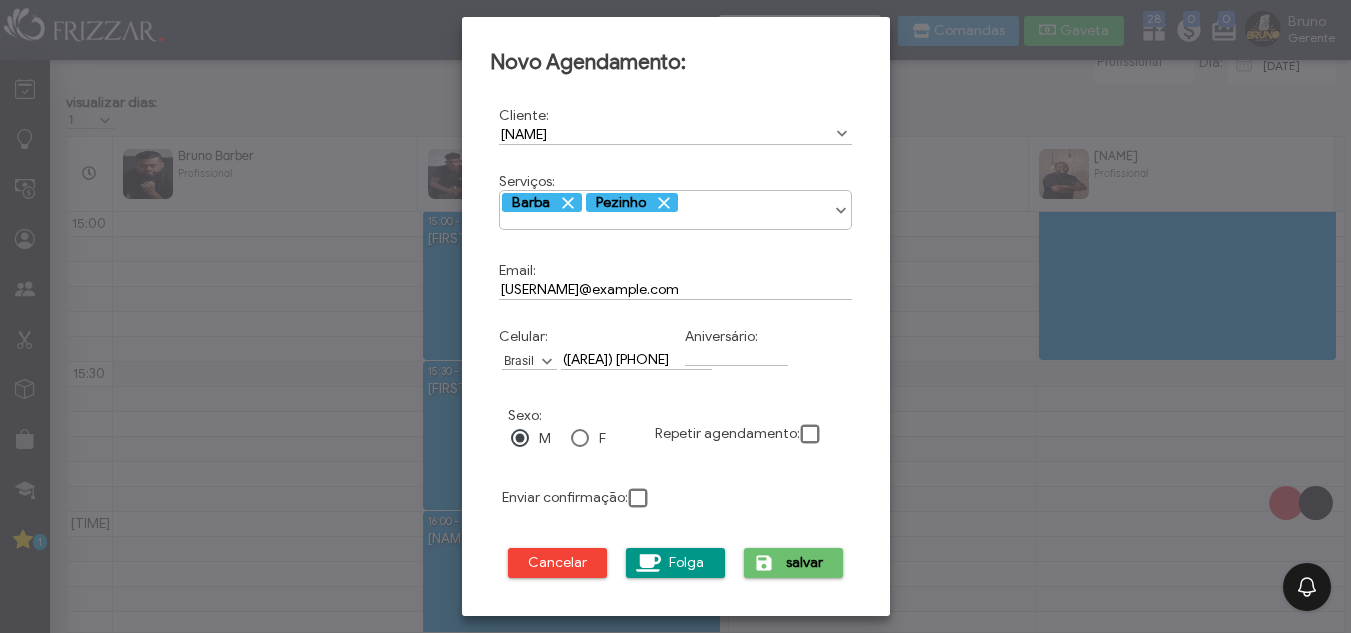 click on "salvar" at bounding box center [805, 563] 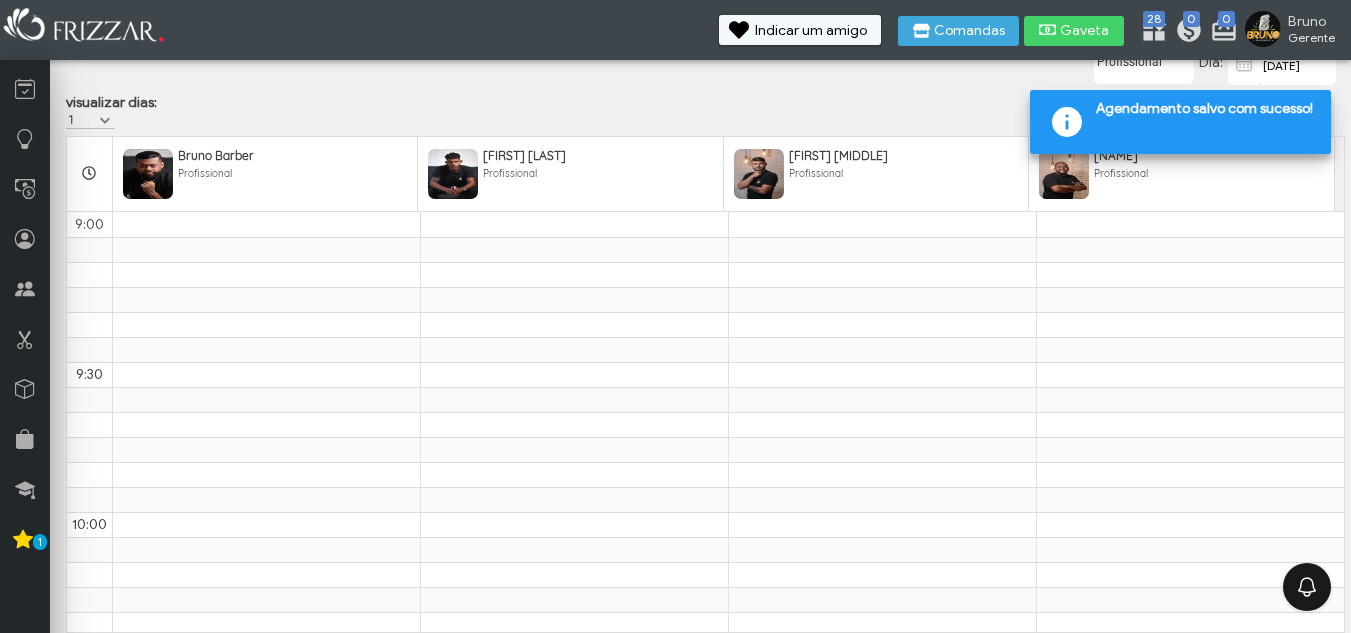 scroll, scrollTop: 0, scrollLeft: 0, axis: both 